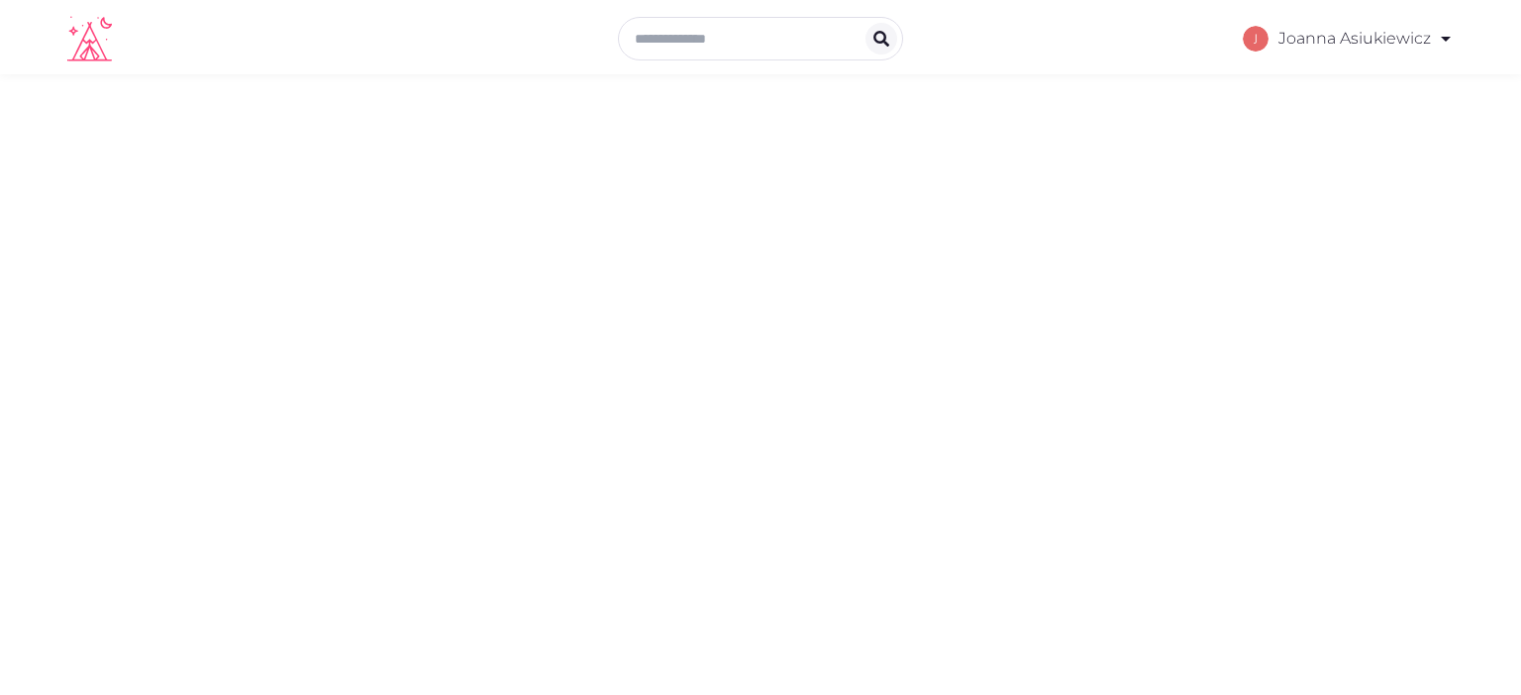 scroll, scrollTop: 0, scrollLeft: 0, axis: both 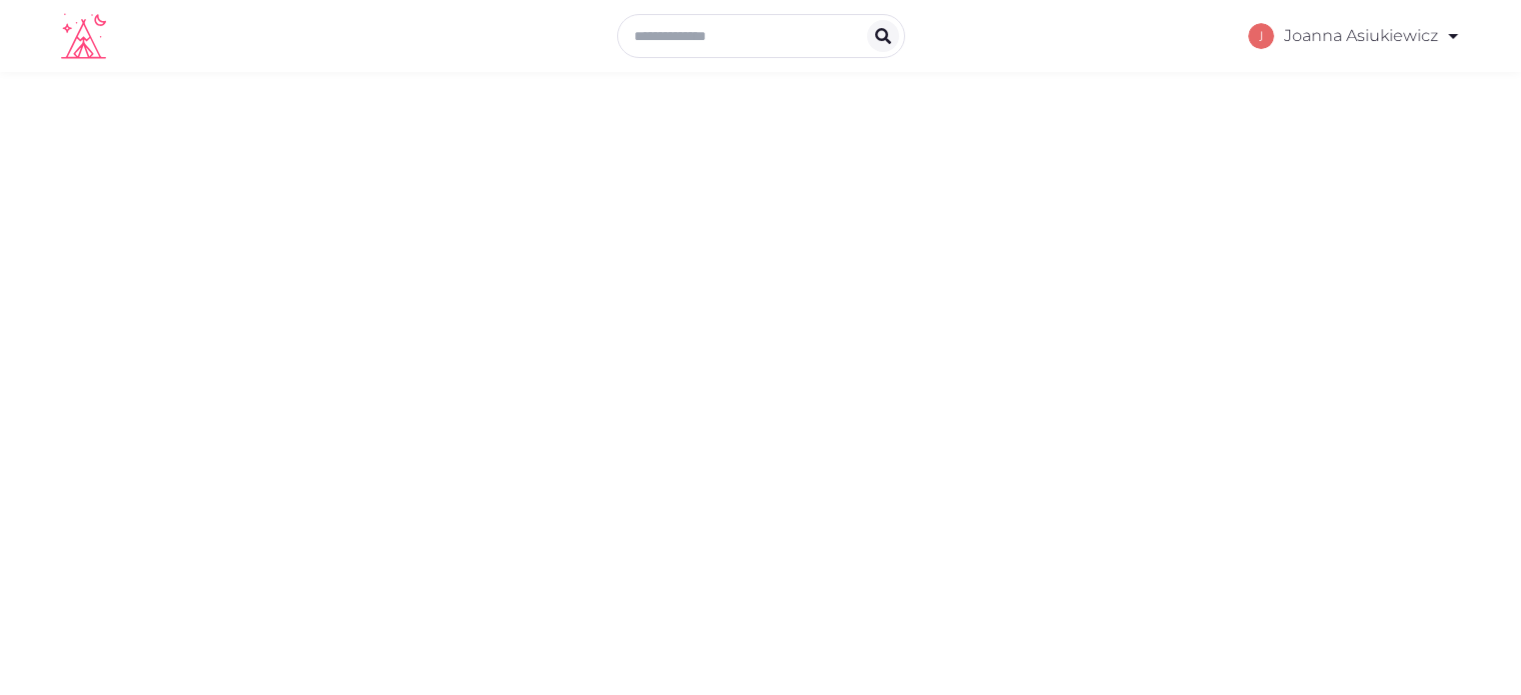 select on "*******" 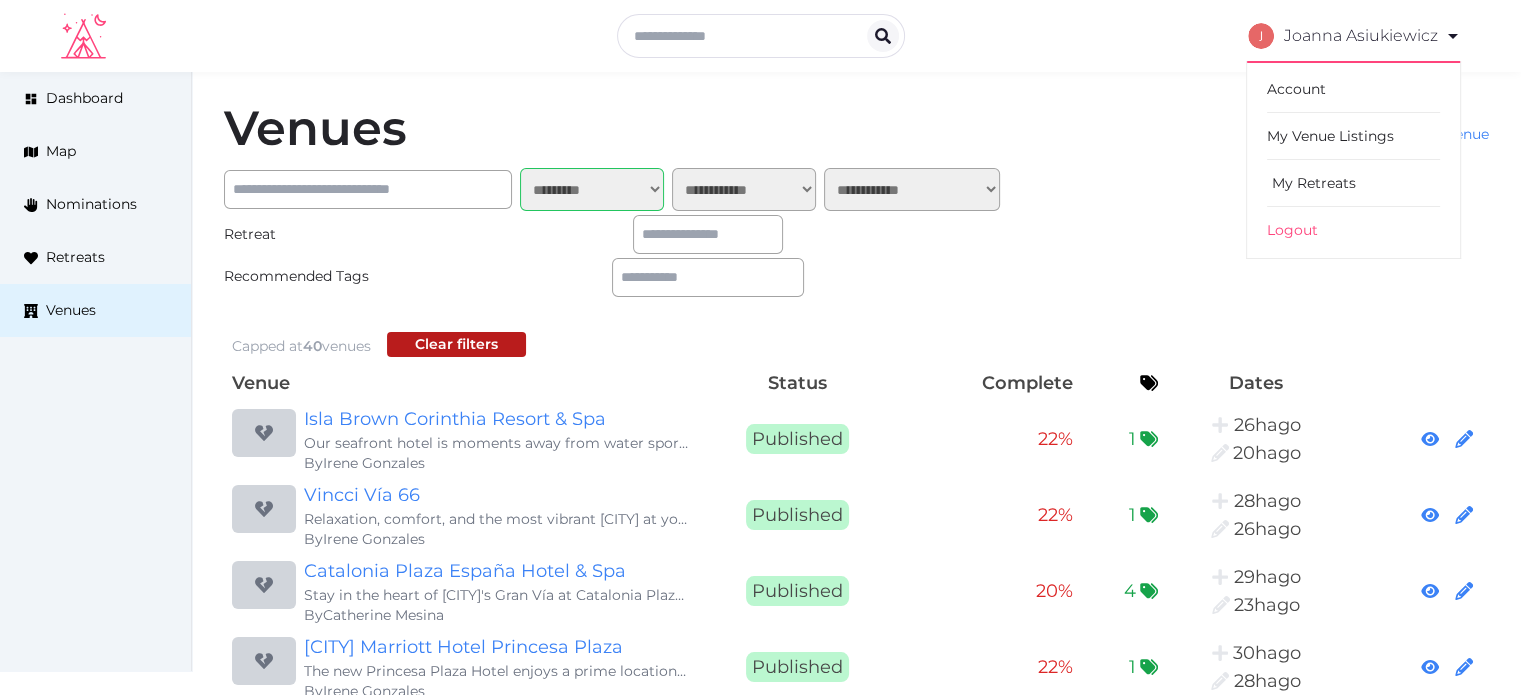 click on "My Retreats" at bounding box center (1353, 183) 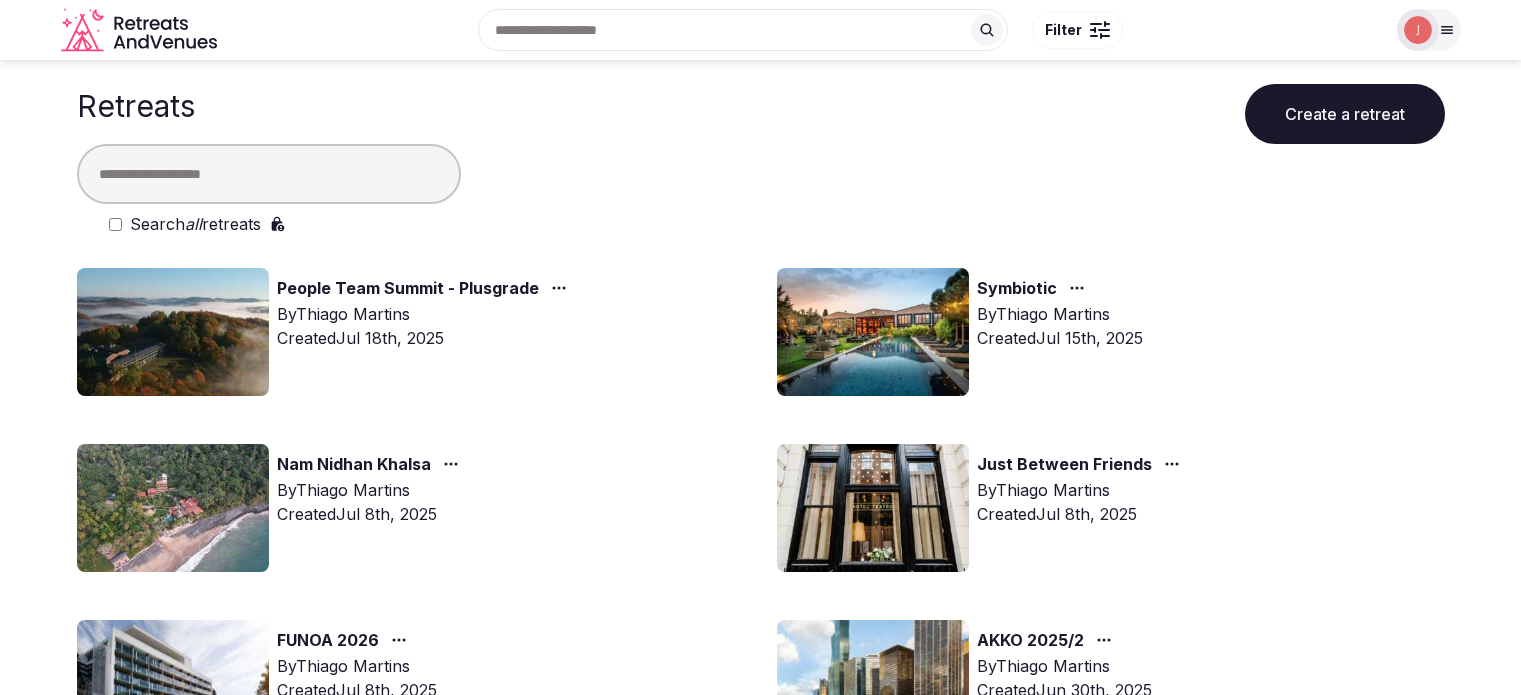 scroll, scrollTop: 0, scrollLeft: 0, axis: both 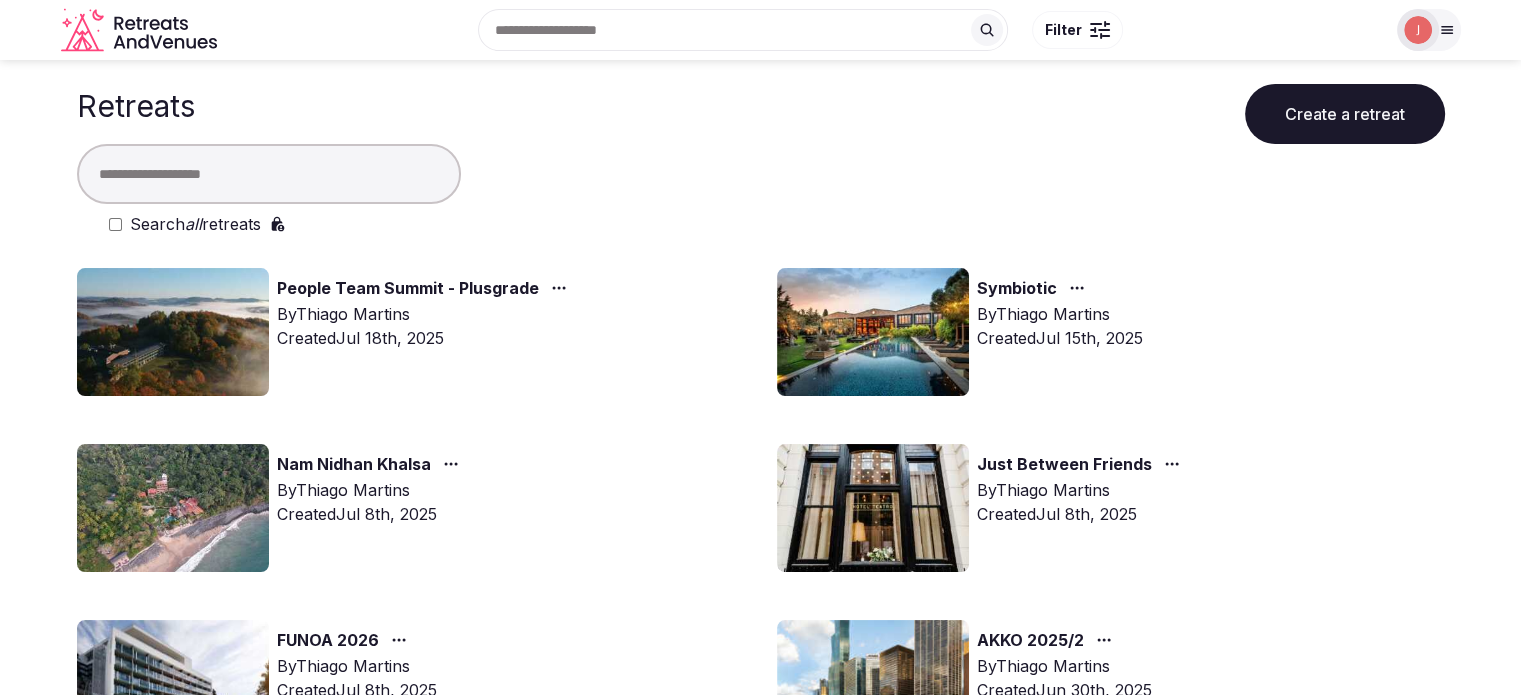 click on "Retreats Create a retreat" at bounding box center [761, 102] 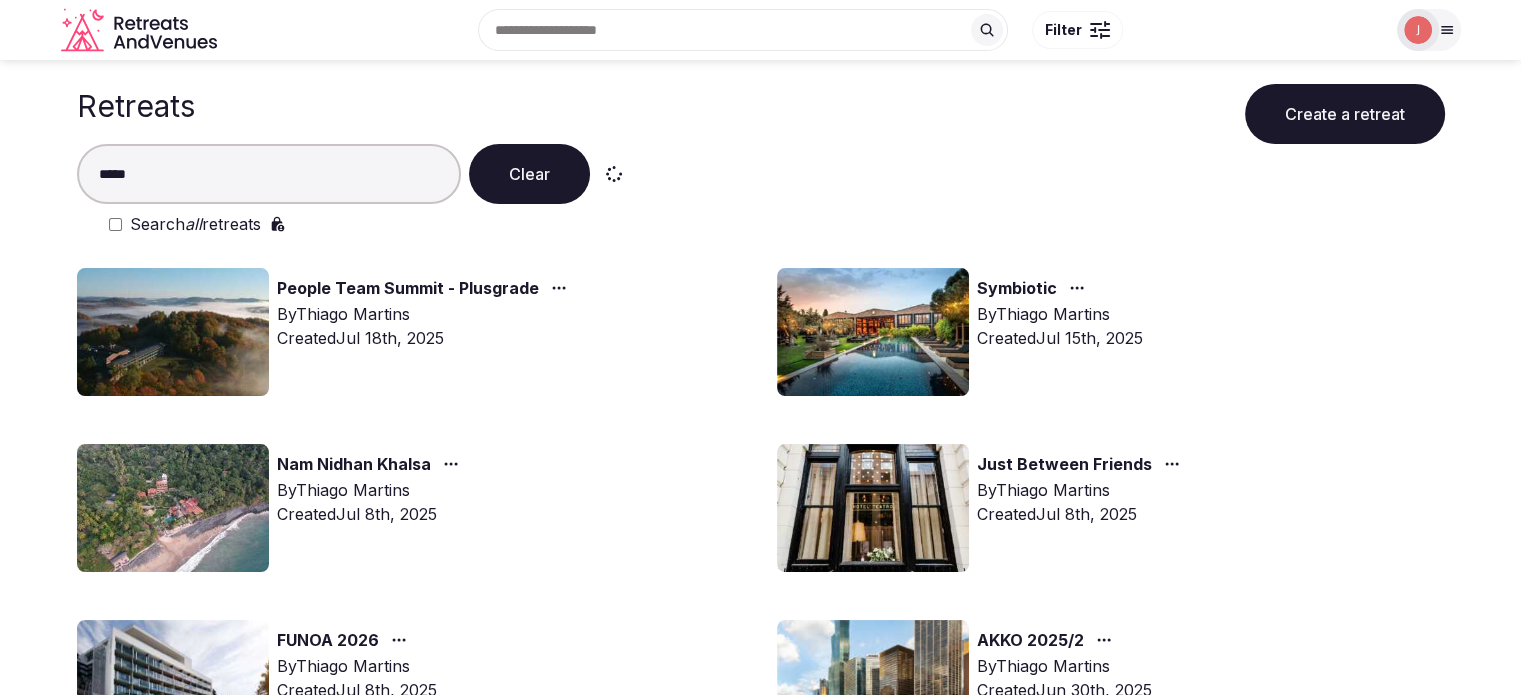 click on "Search  all  retreats" at bounding box center (195, 224) 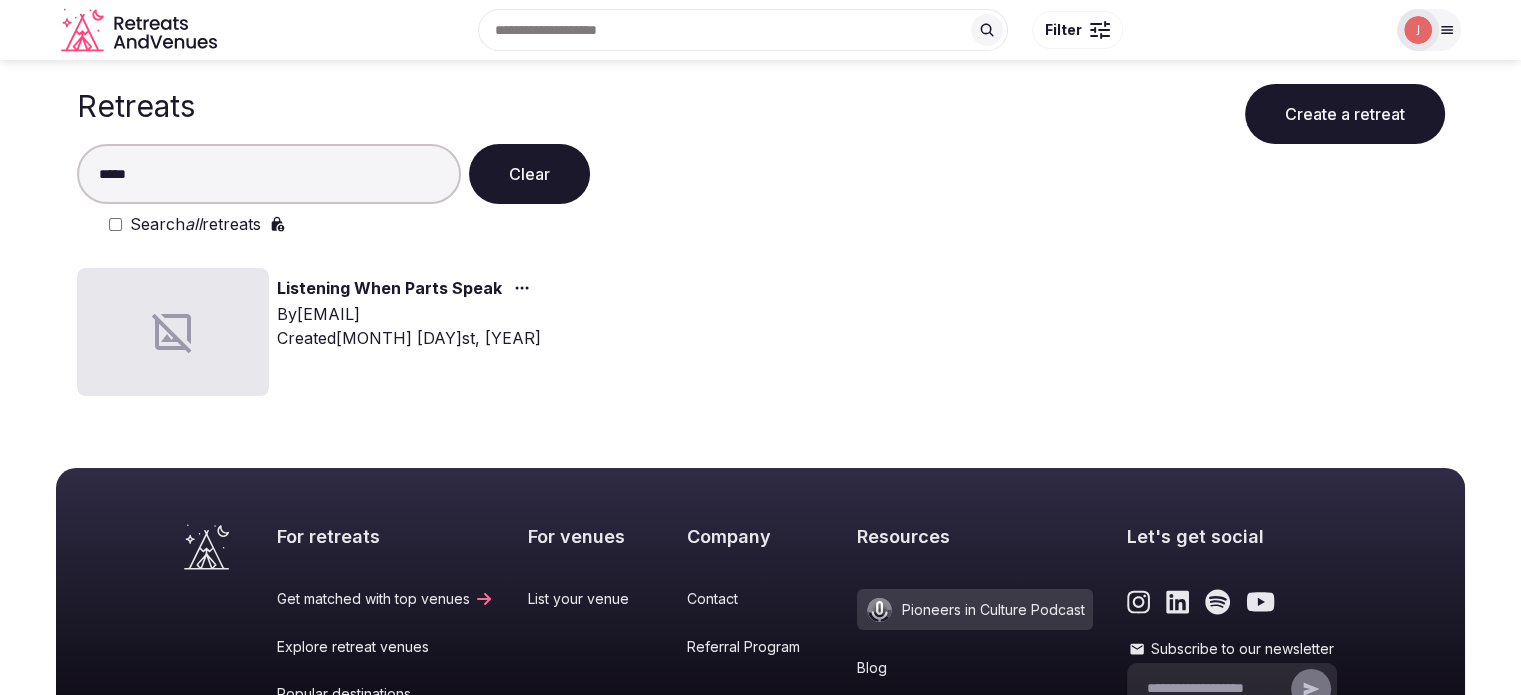 click on "*****" at bounding box center (269, 174) 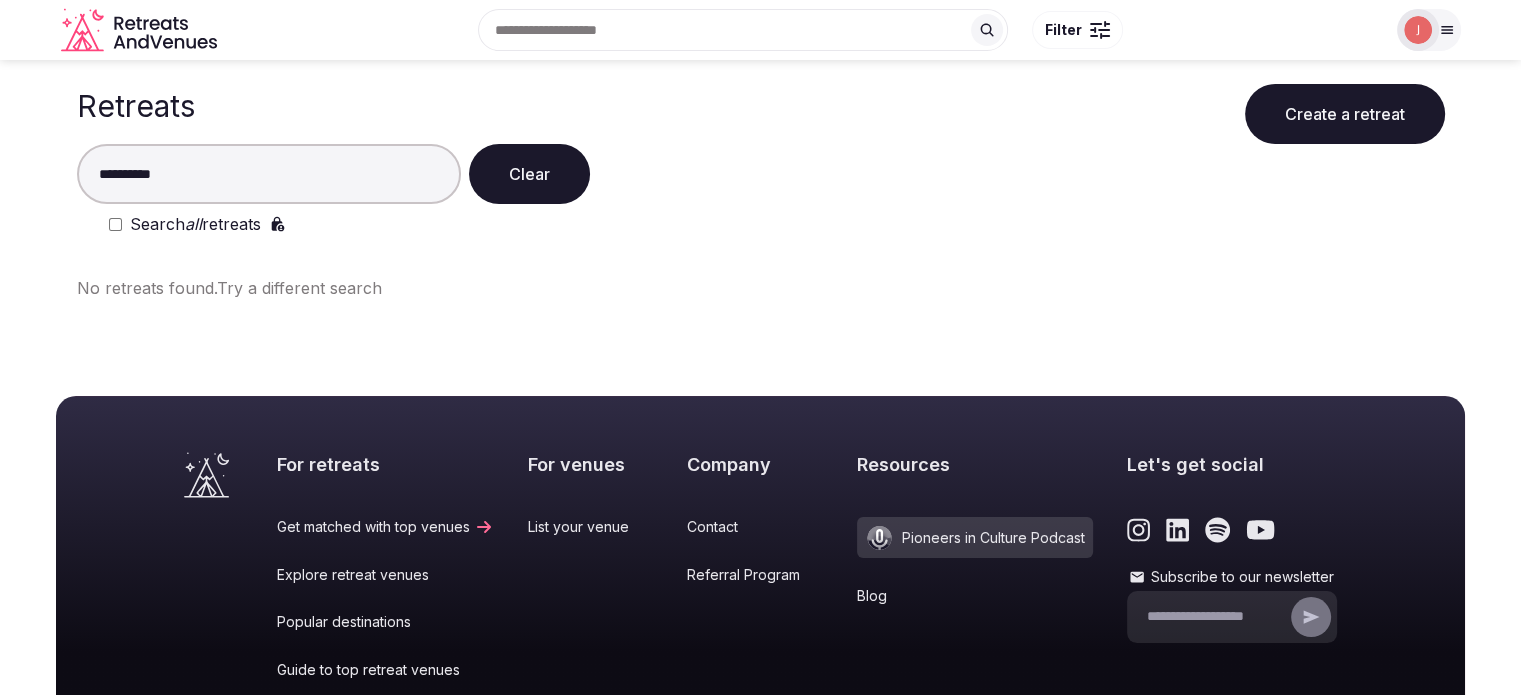 drag, startPoint x: 195, startPoint y: 171, endPoint x: 0, endPoint y: 155, distance: 195.6553 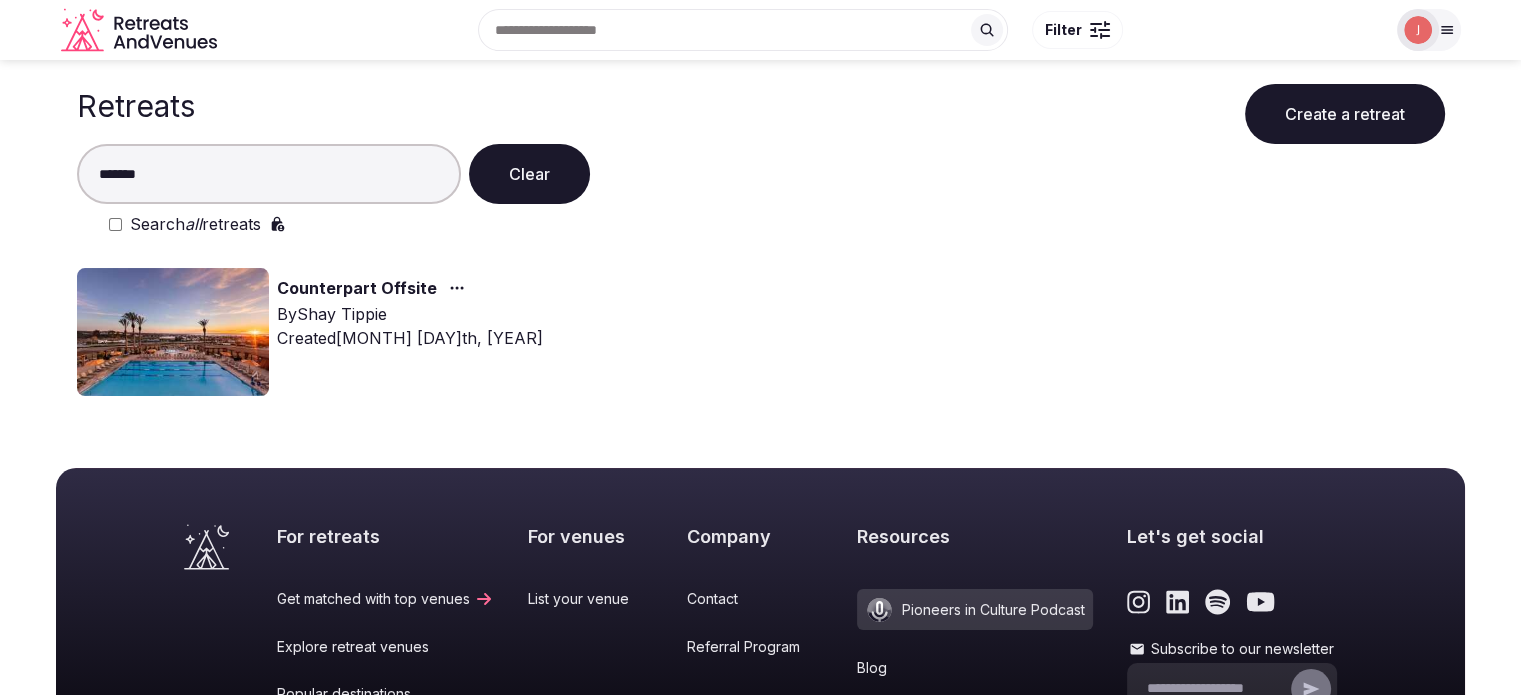 type on "*******" 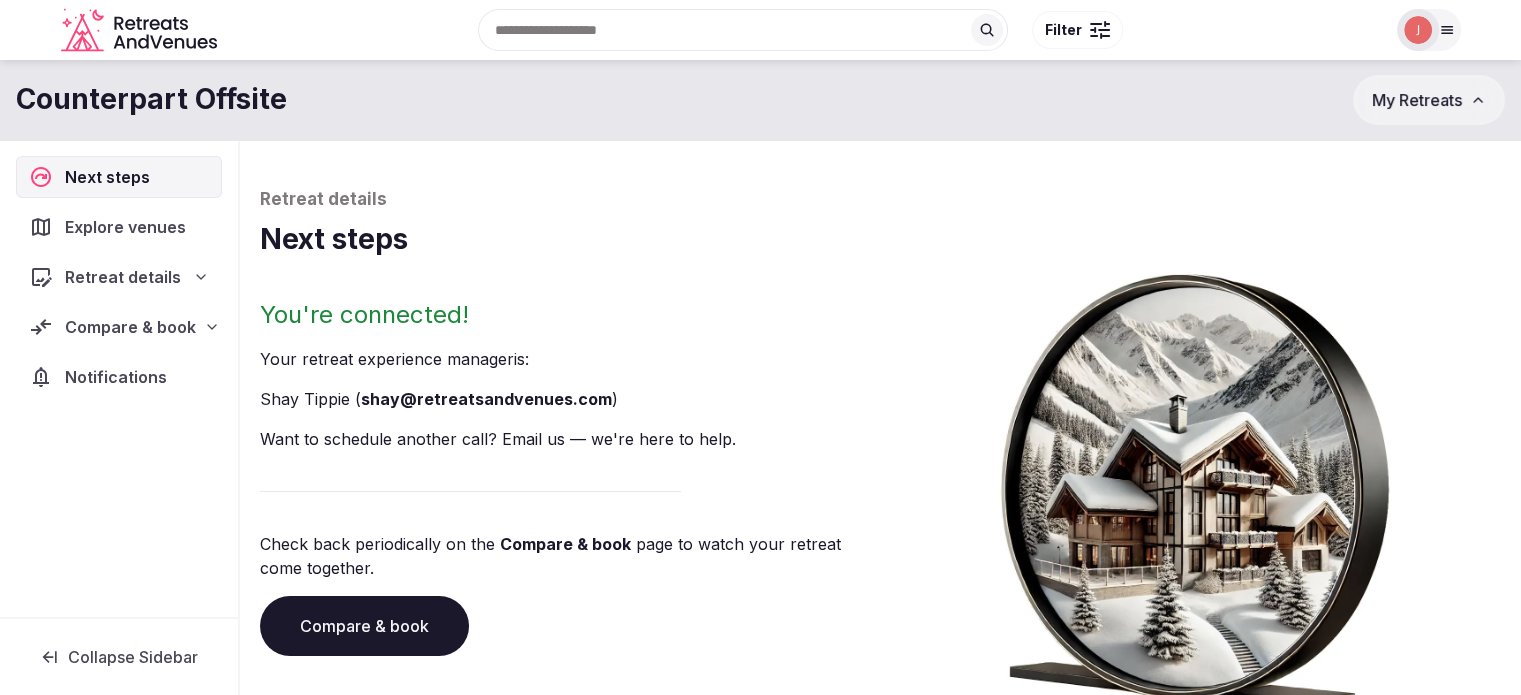 click on "Compare & book" at bounding box center [130, 327] 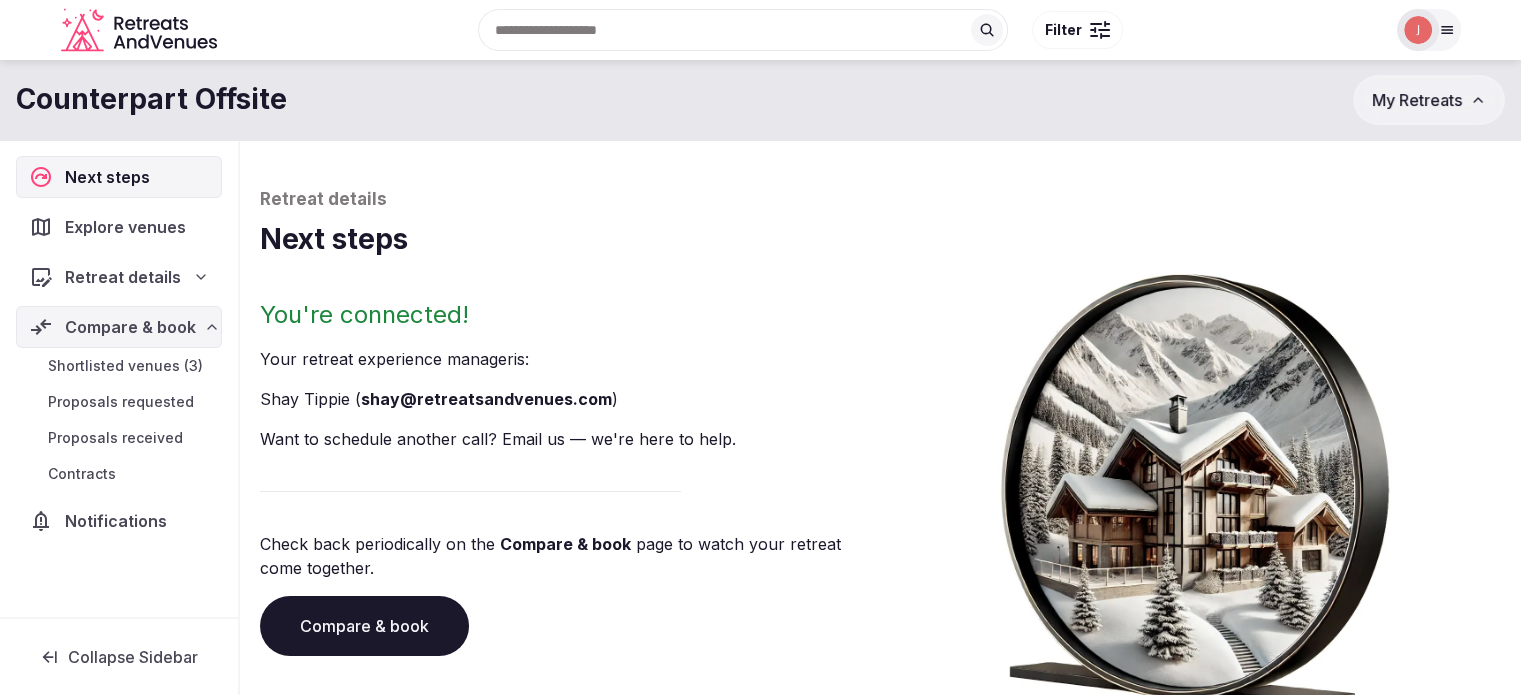 click on "Shortlisted venues (3)" at bounding box center (125, 366) 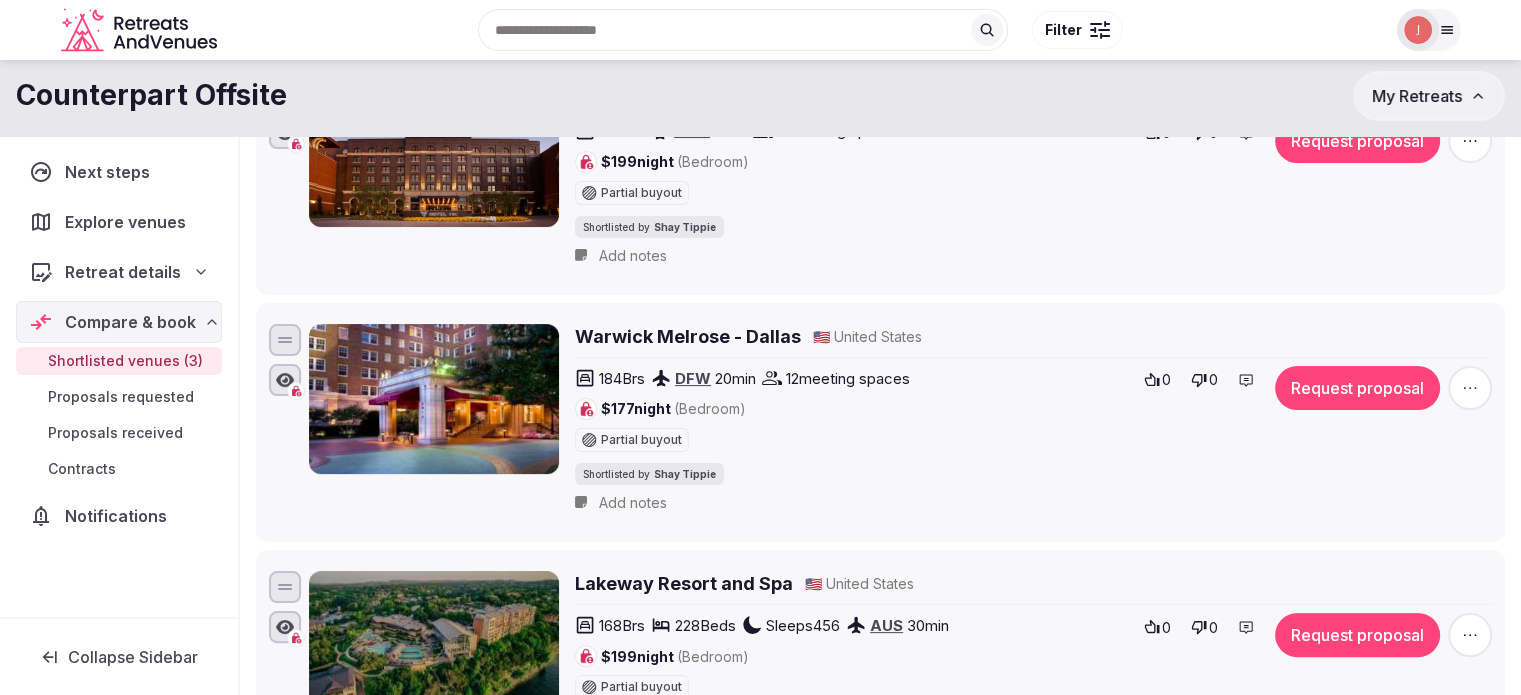 scroll, scrollTop: 200, scrollLeft: 0, axis: vertical 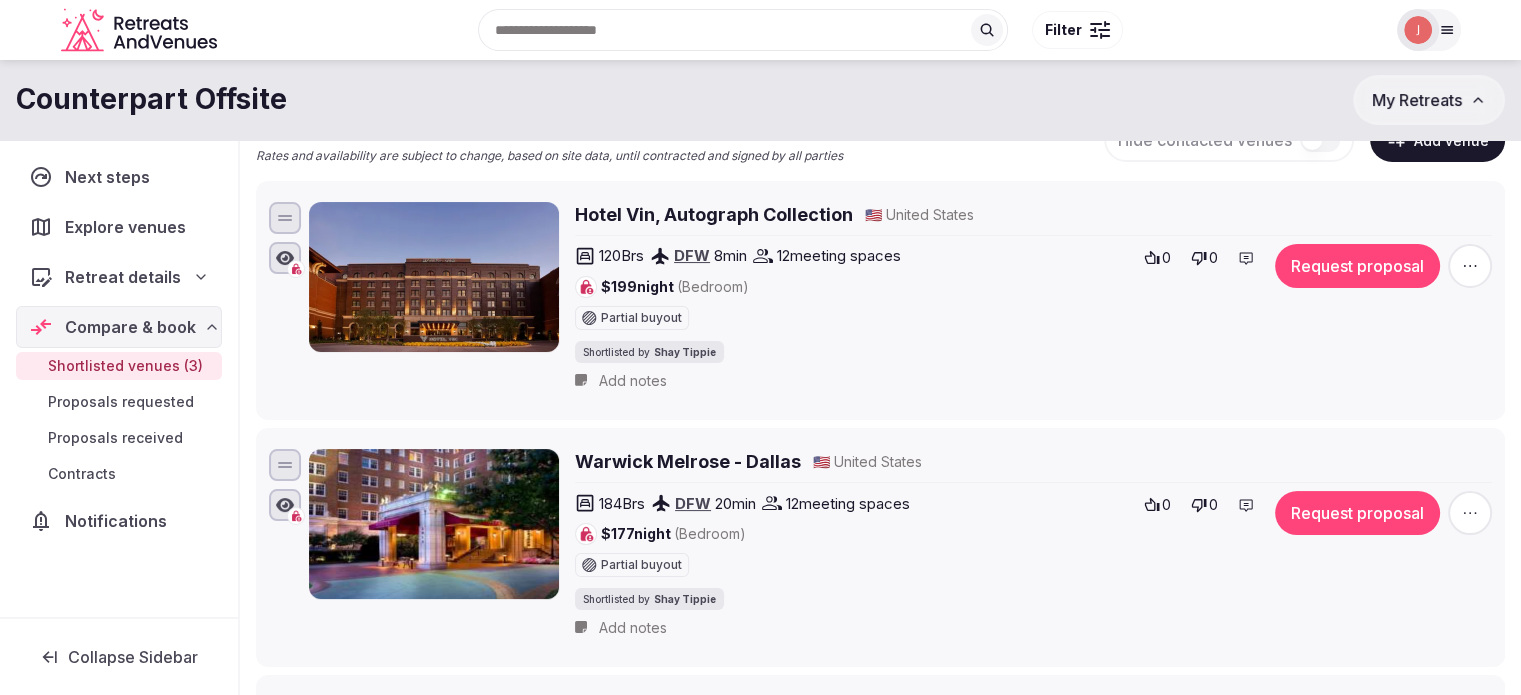 click on "Retreat details" at bounding box center (123, 277) 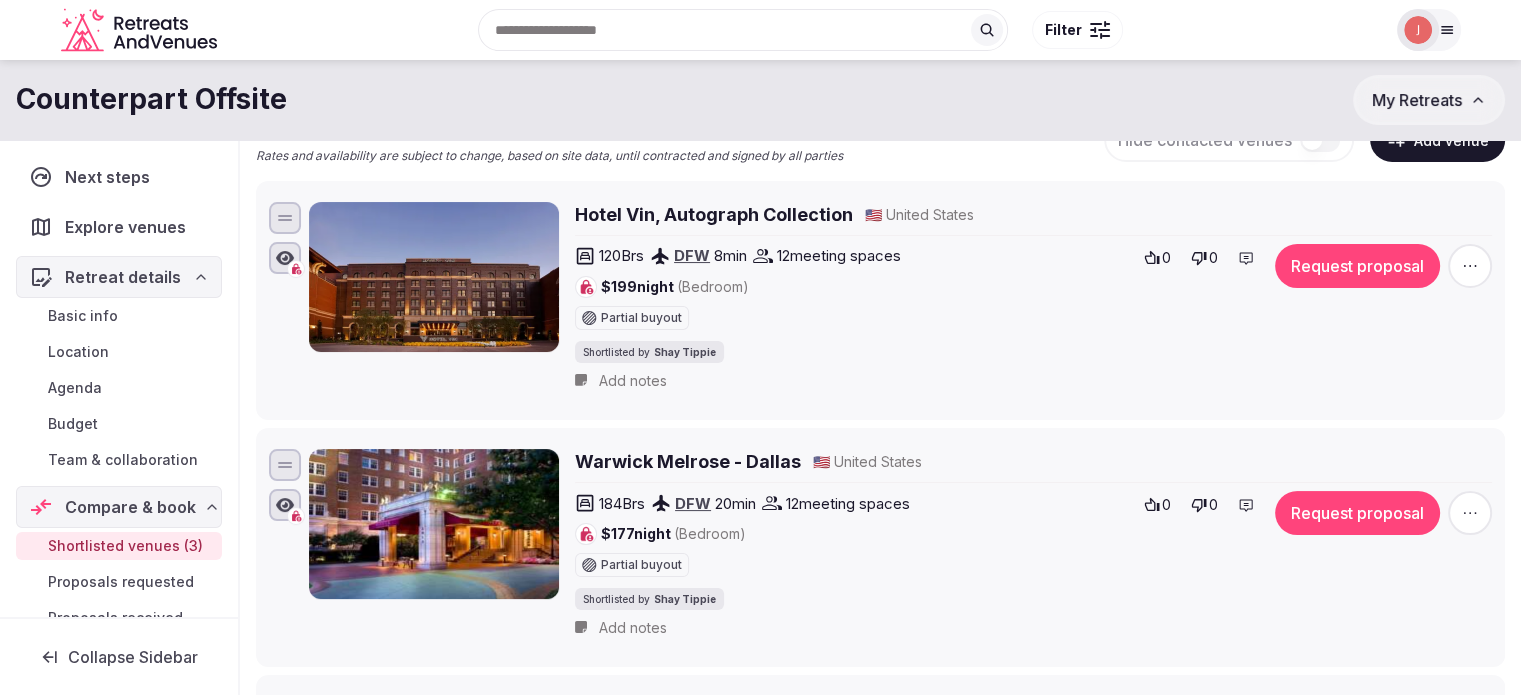 click on "Basic info" at bounding box center (83, 316) 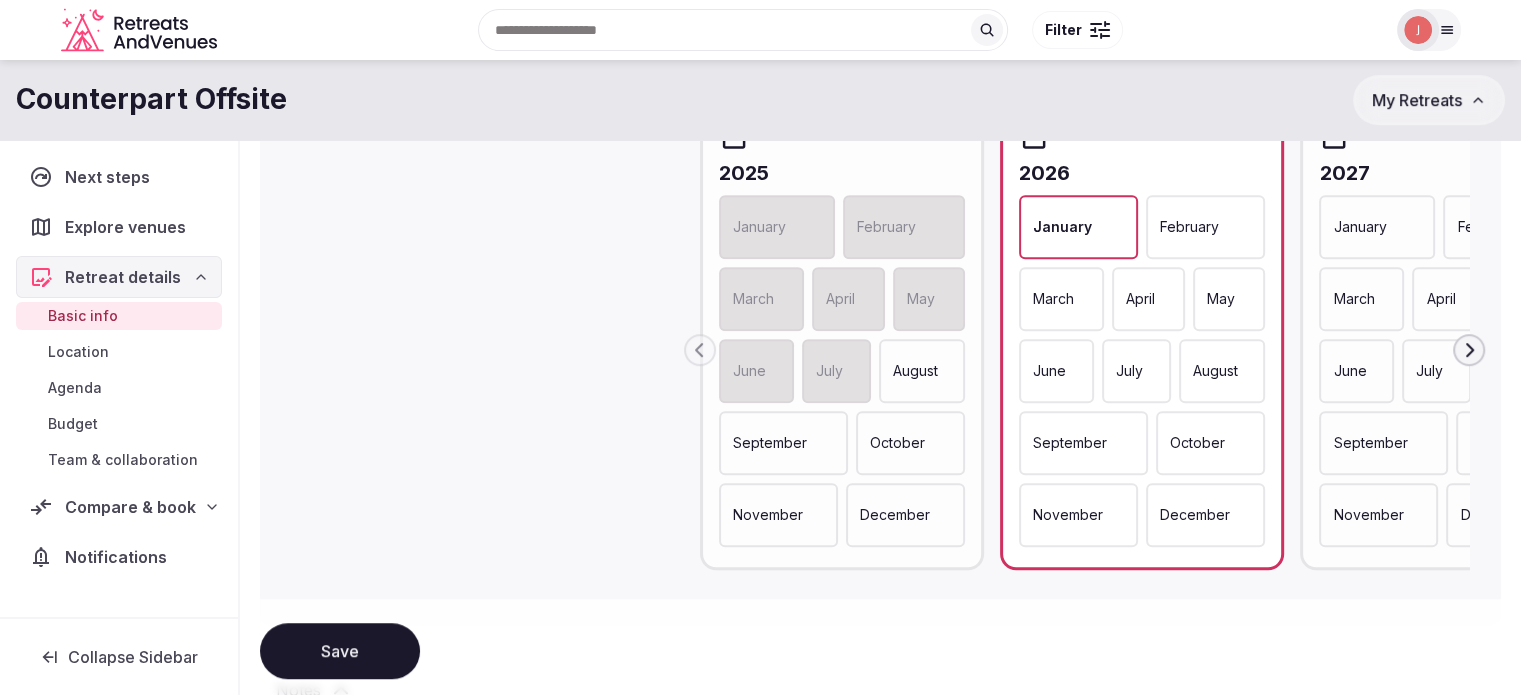 scroll, scrollTop: 1100, scrollLeft: 0, axis: vertical 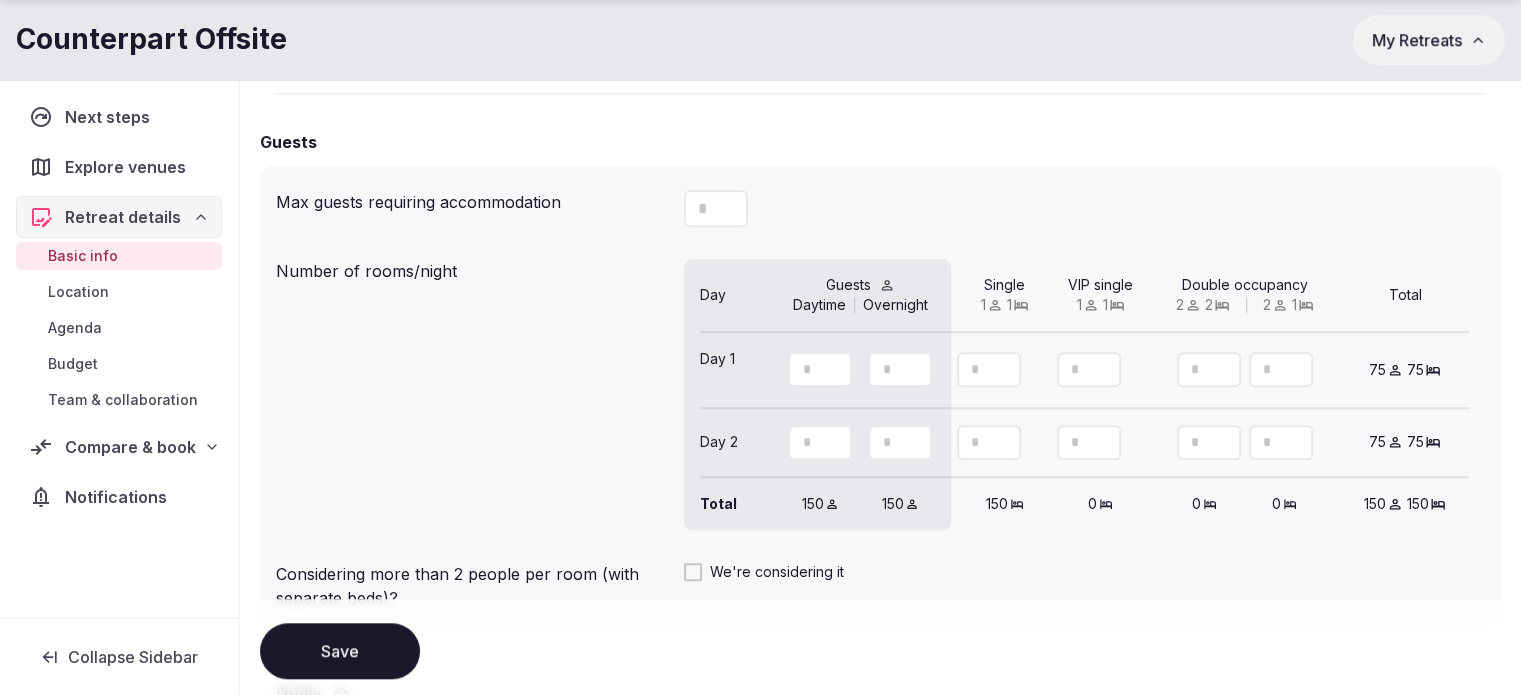 click on "My Retreats" at bounding box center (1417, 40) 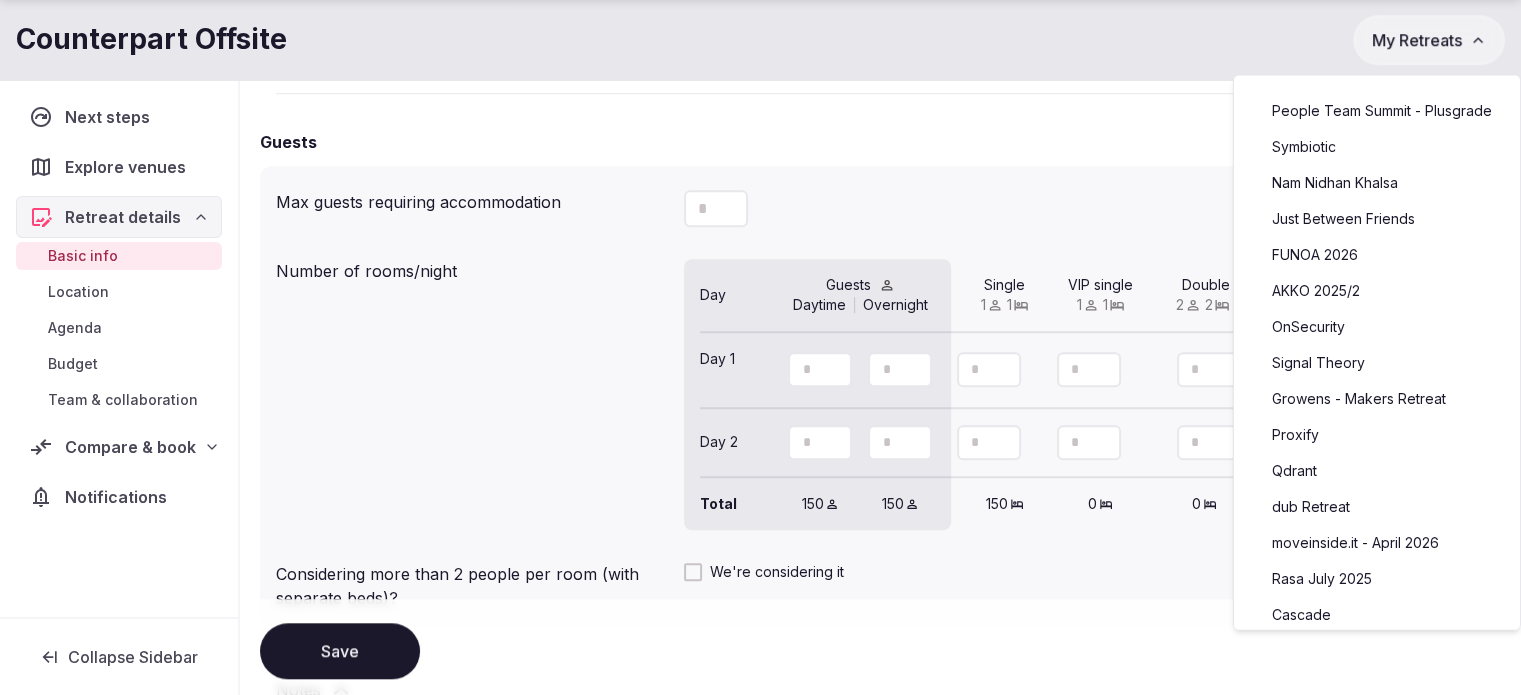 click on "My Retreats" at bounding box center [1417, 40] 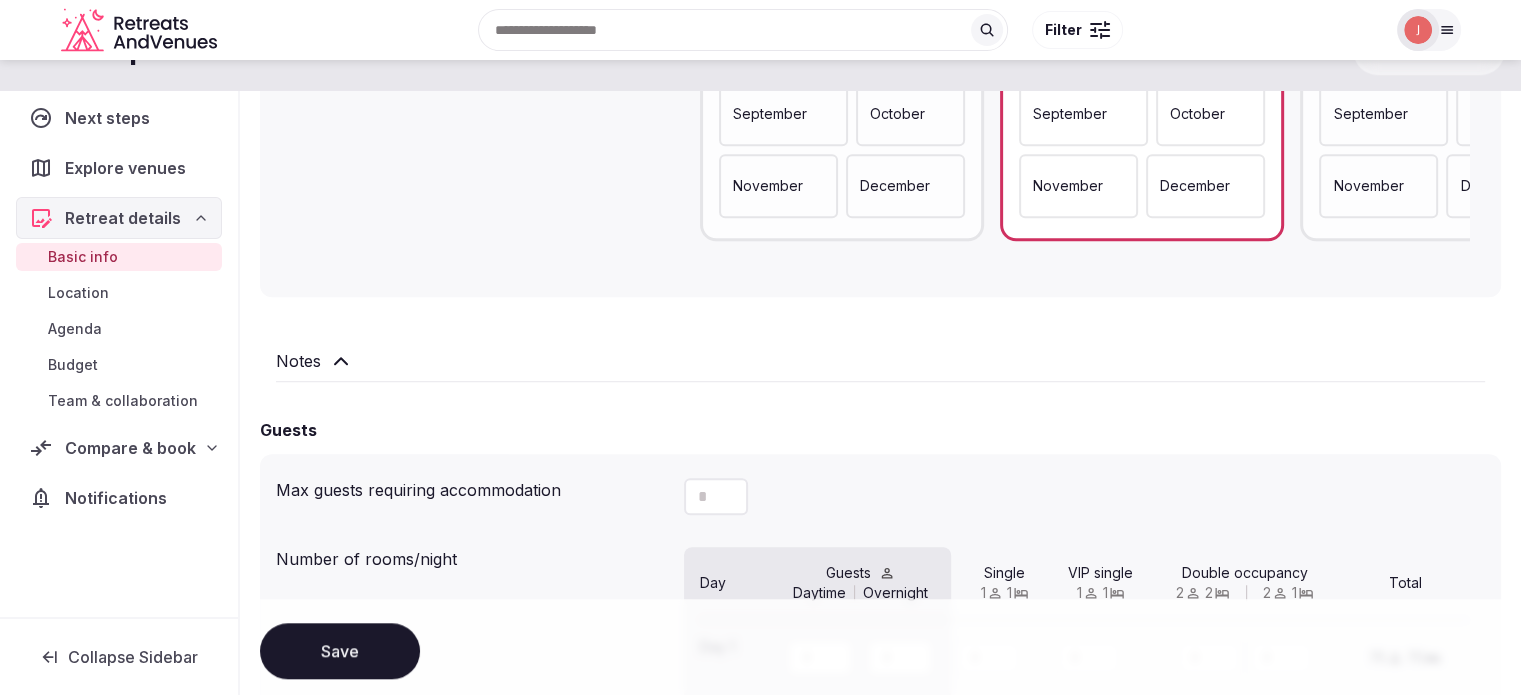 scroll, scrollTop: 1100, scrollLeft: 0, axis: vertical 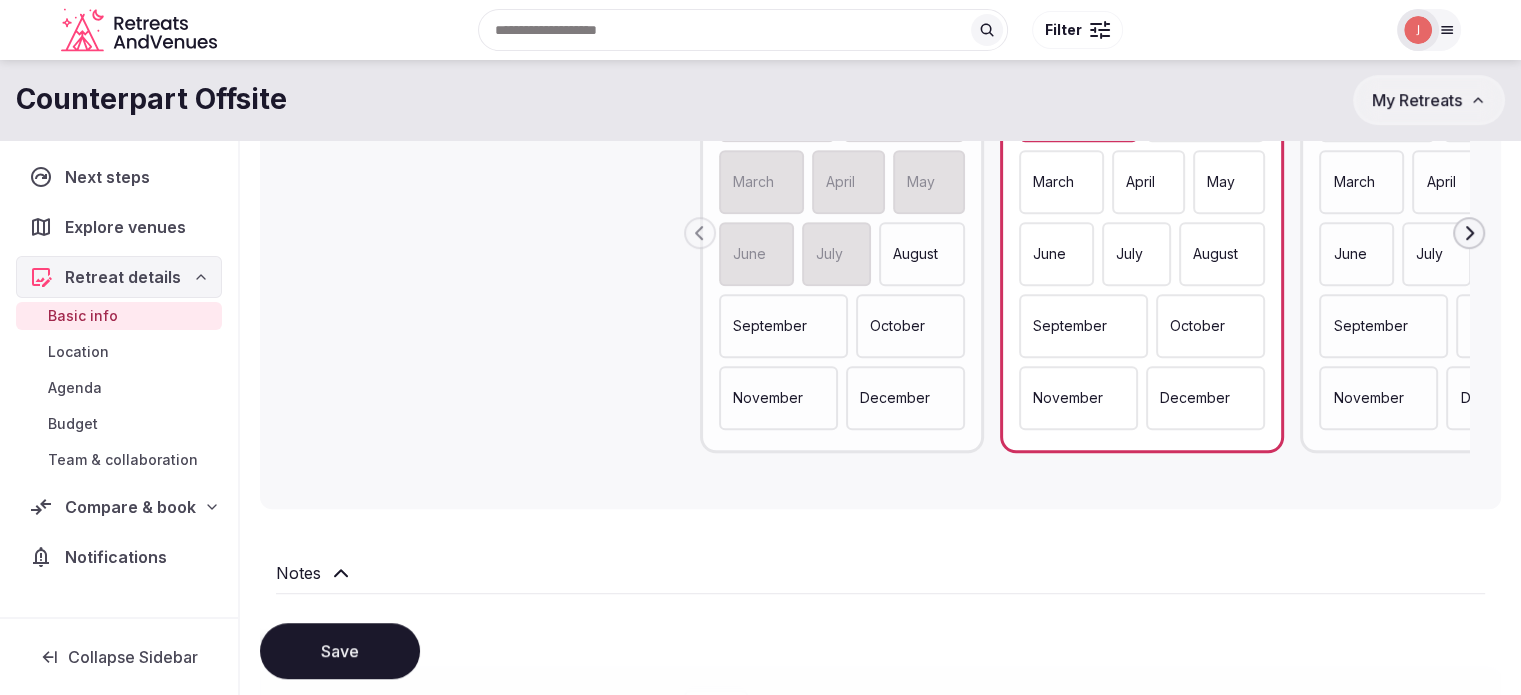 click at bounding box center (1418, 30) 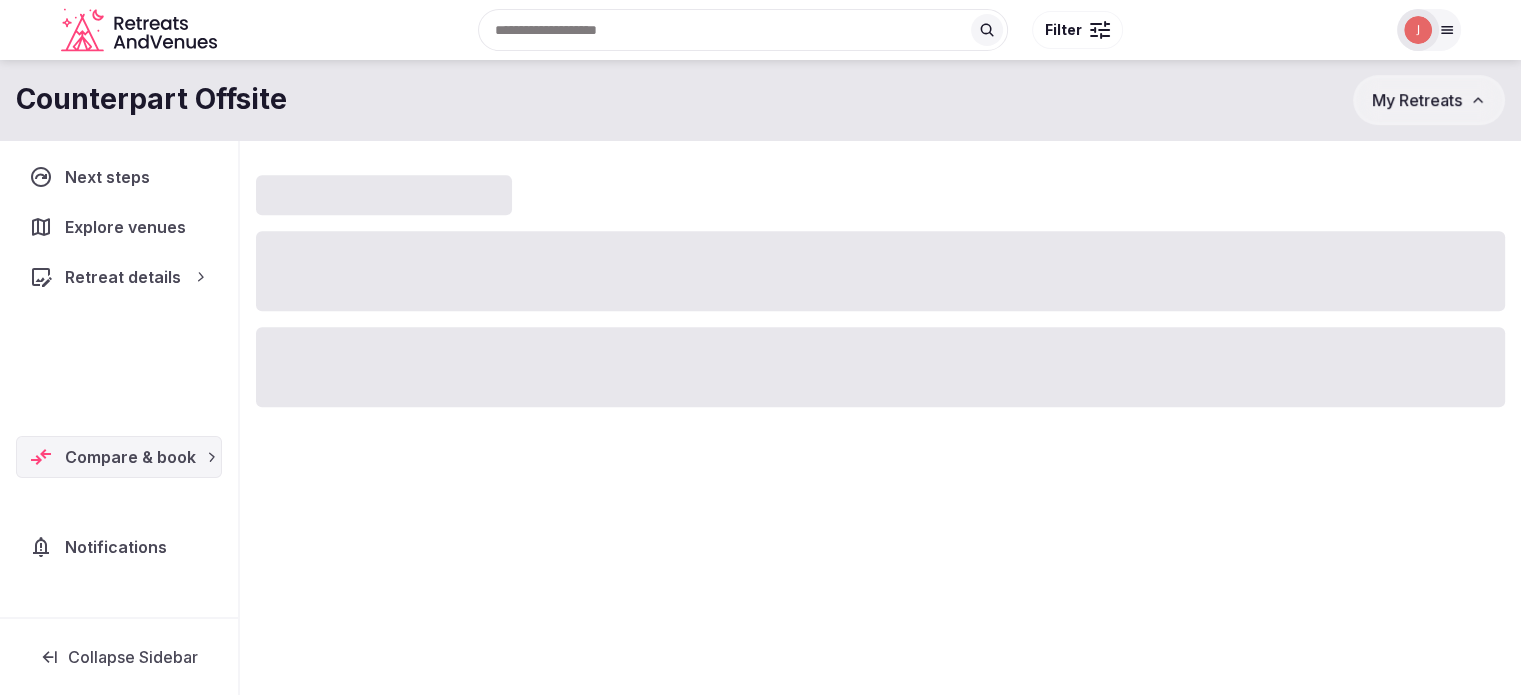scroll, scrollTop: 200, scrollLeft: 0, axis: vertical 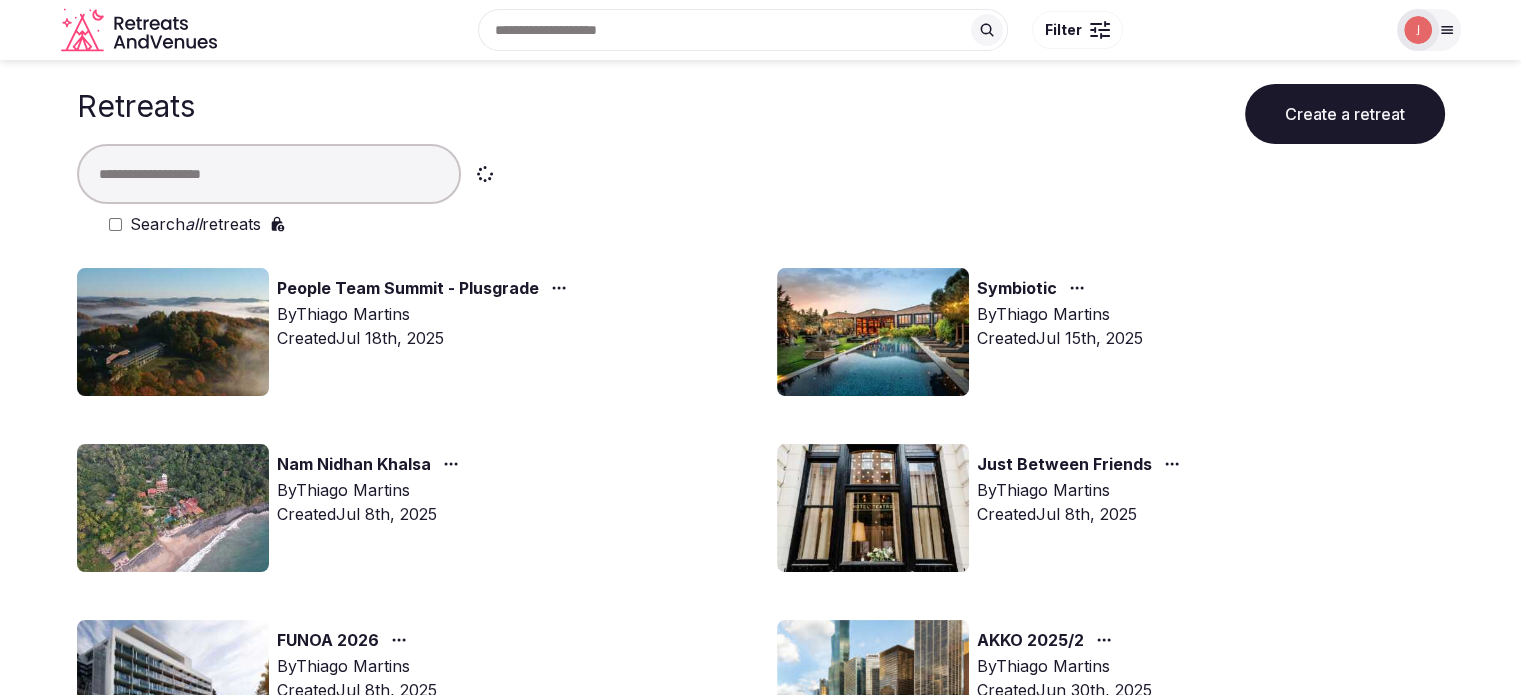 click at bounding box center [269, 174] 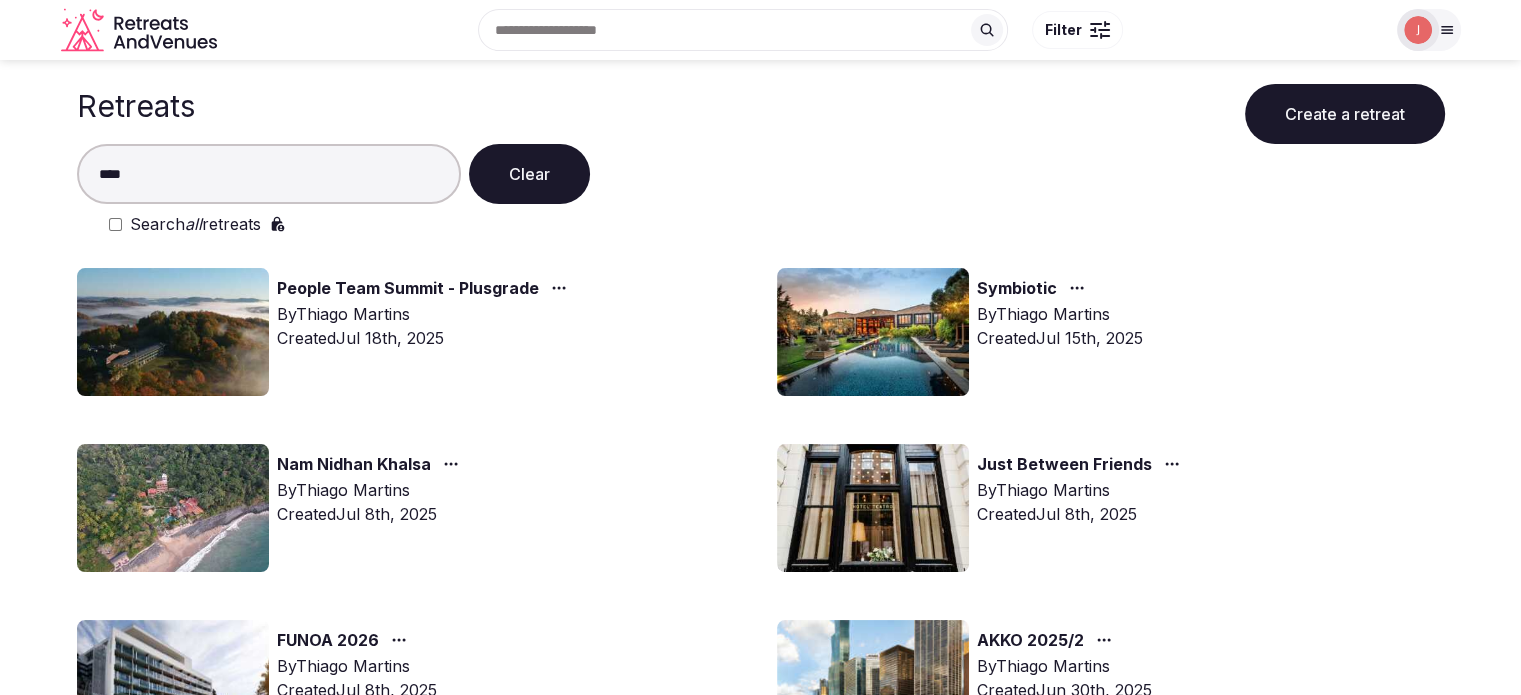 type on "****" 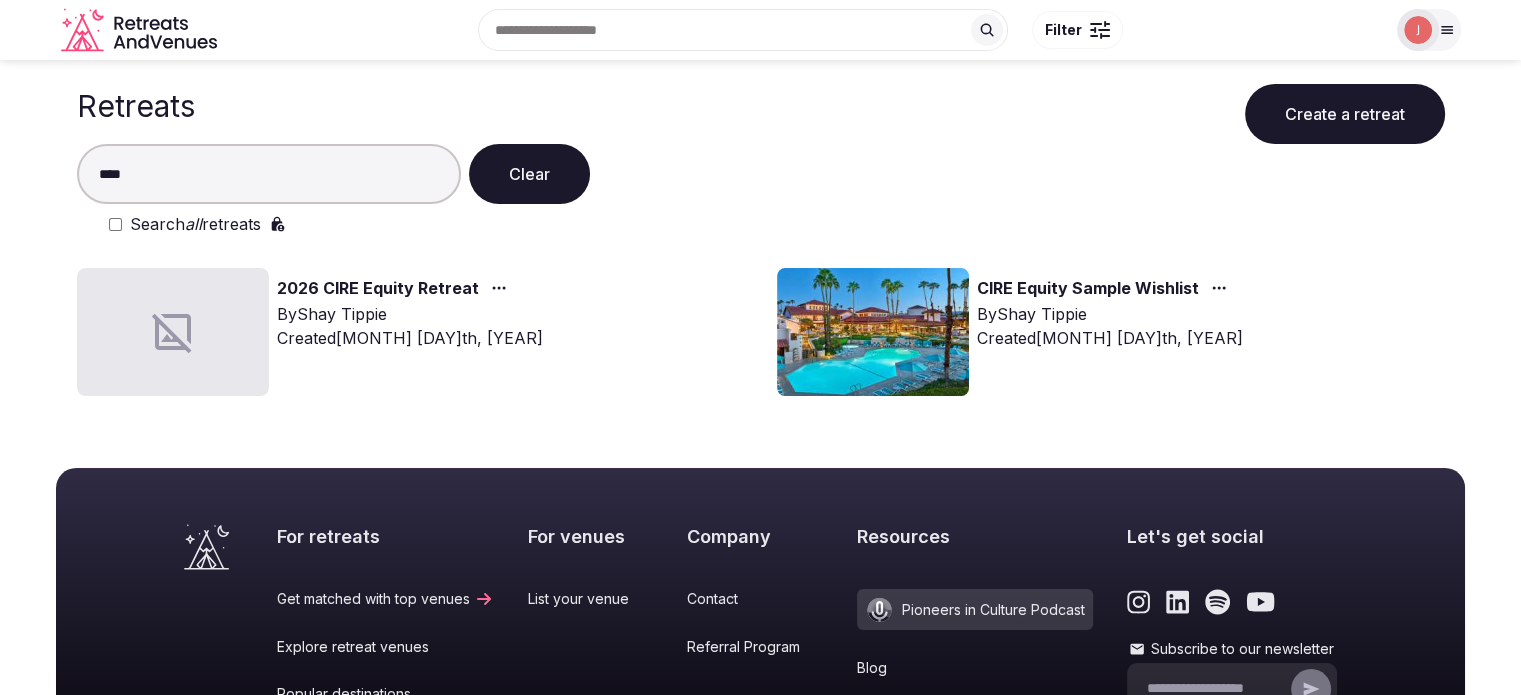 click at bounding box center [173, 332] 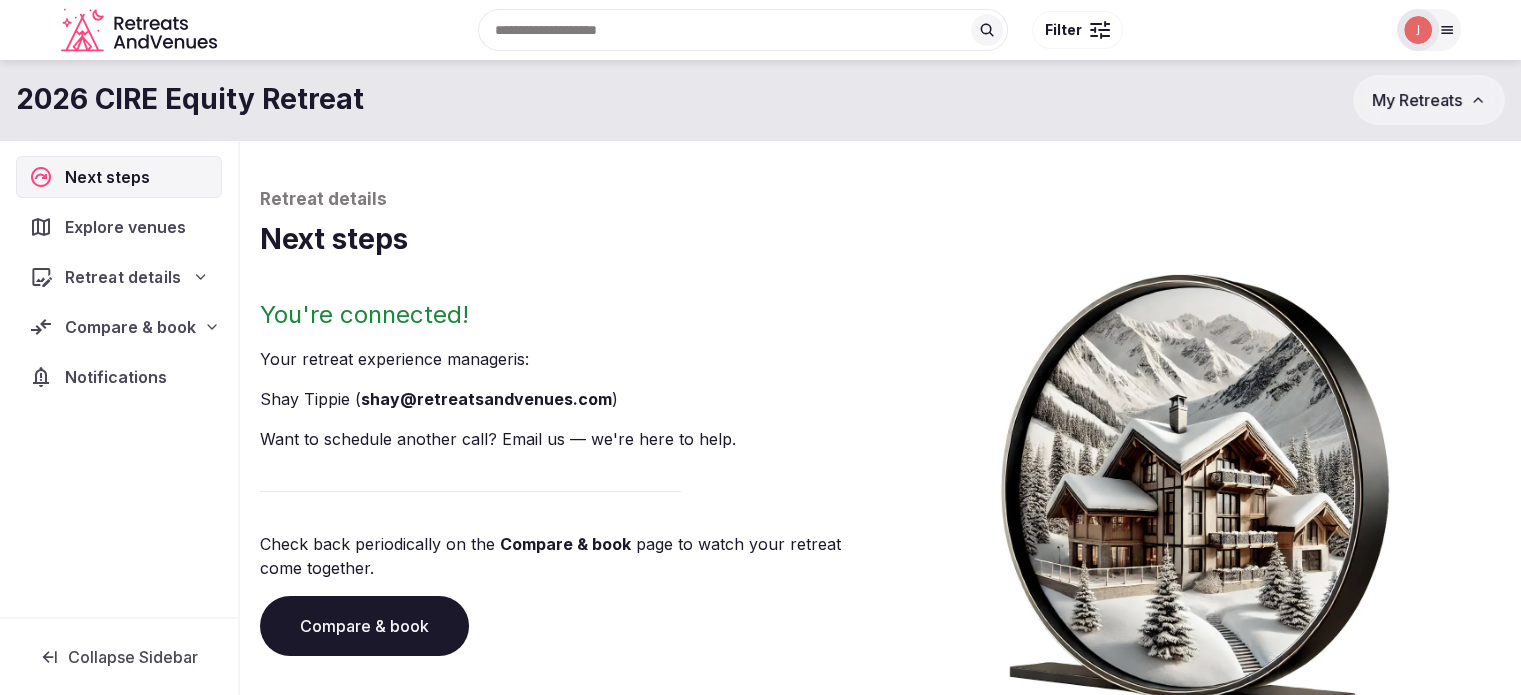 click on "Retreat details" at bounding box center [118, 277] 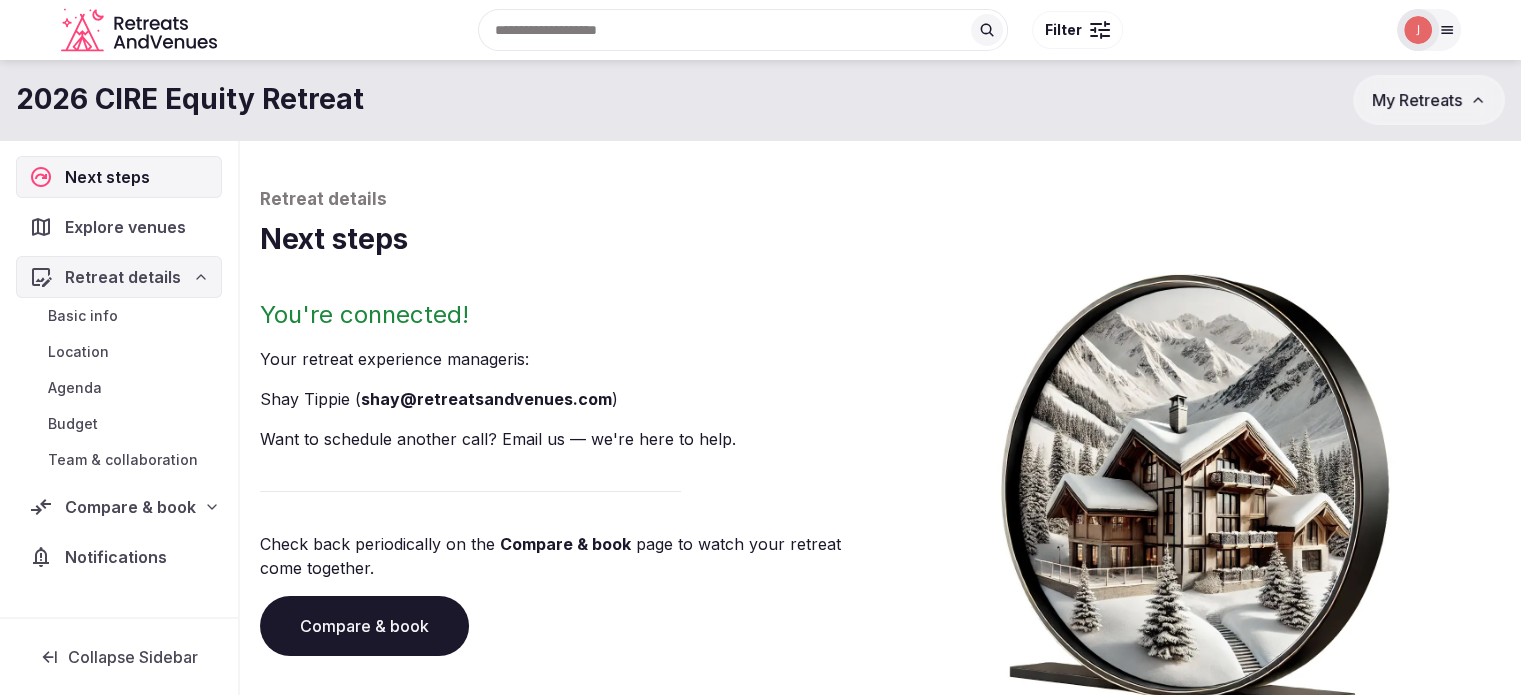 click on "Basic info" at bounding box center (119, 316) 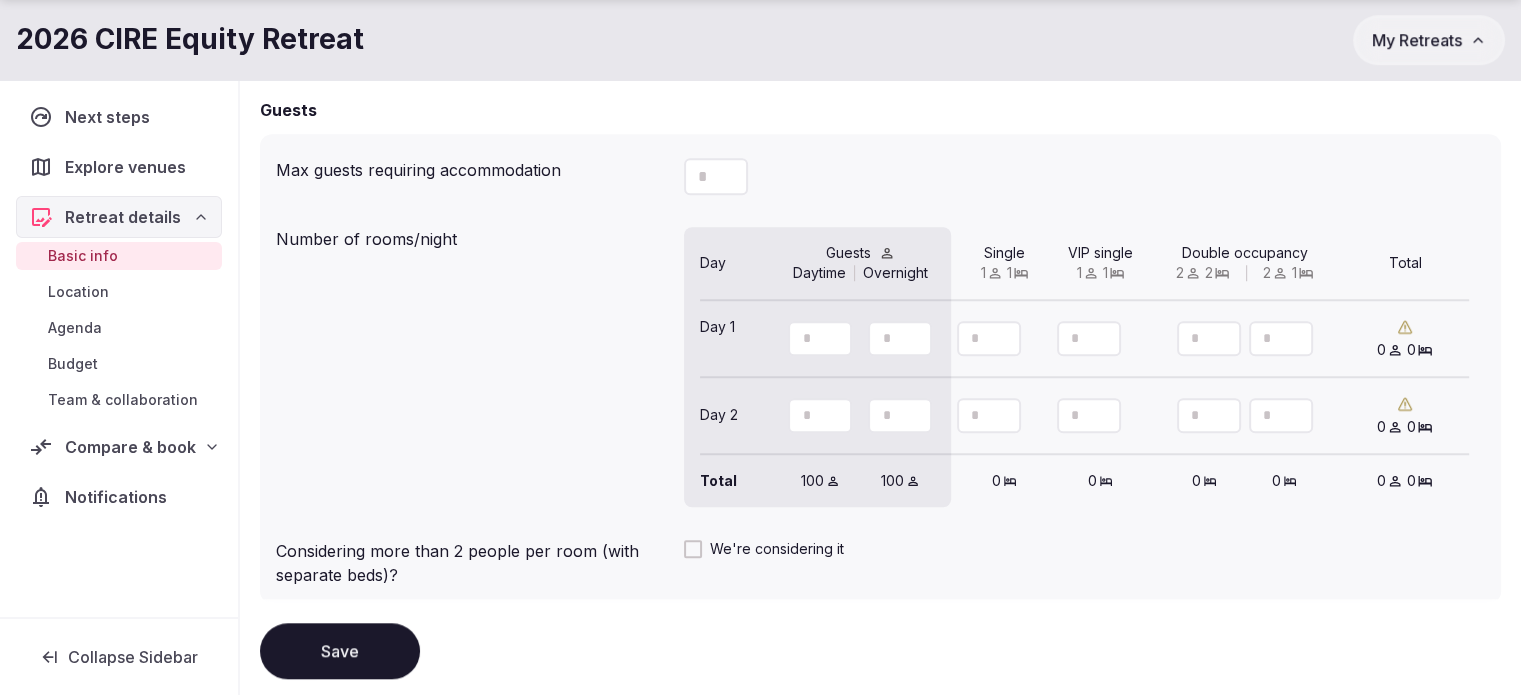 scroll, scrollTop: 1903, scrollLeft: 0, axis: vertical 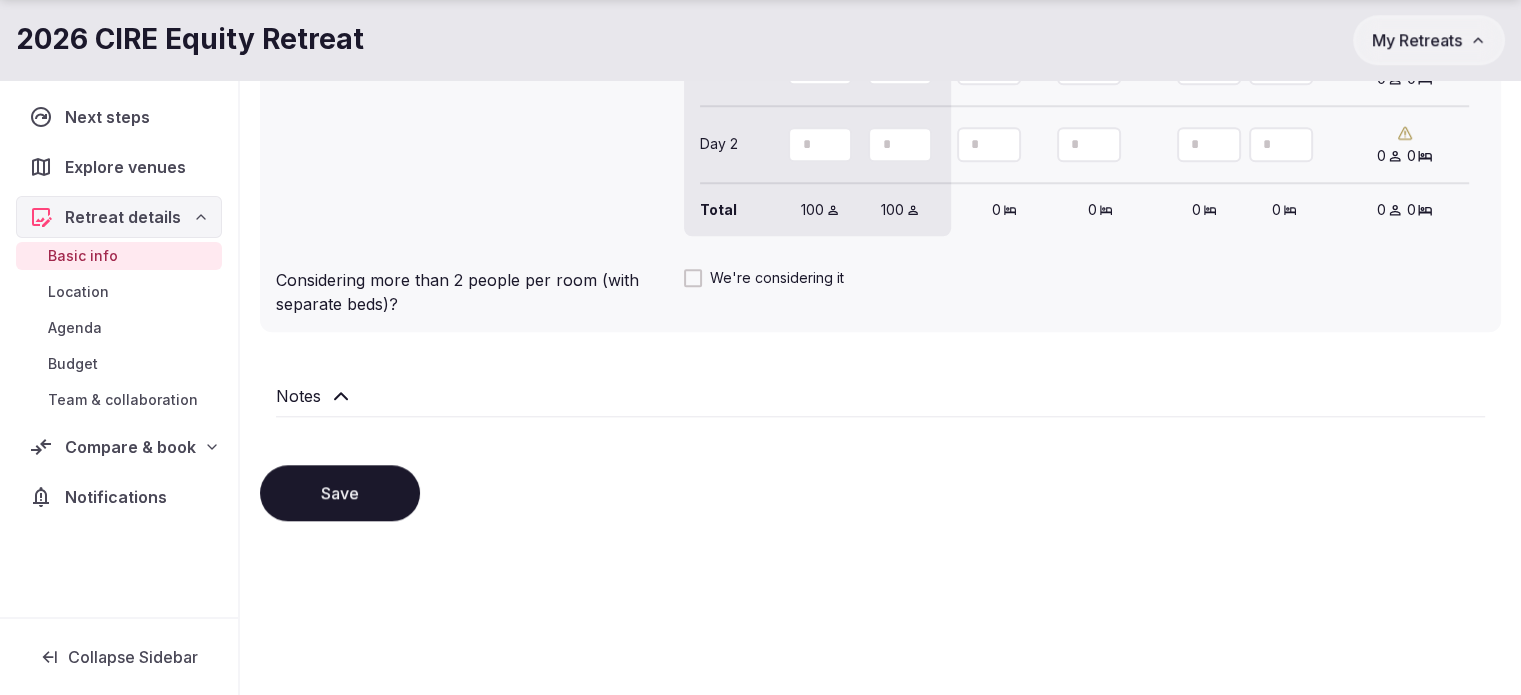 click on "Location" at bounding box center (119, 292) 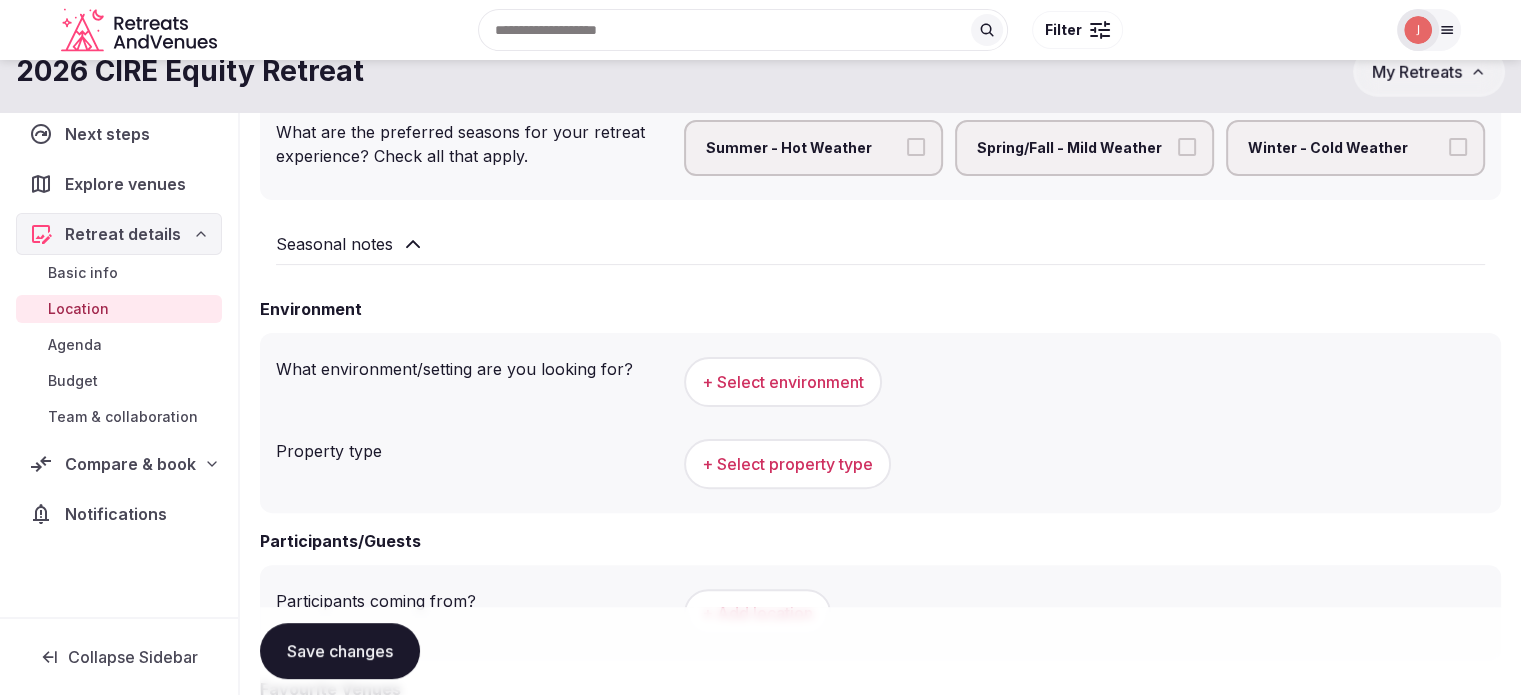 scroll, scrollTop: 0, scrollLeft: 0, axis: both 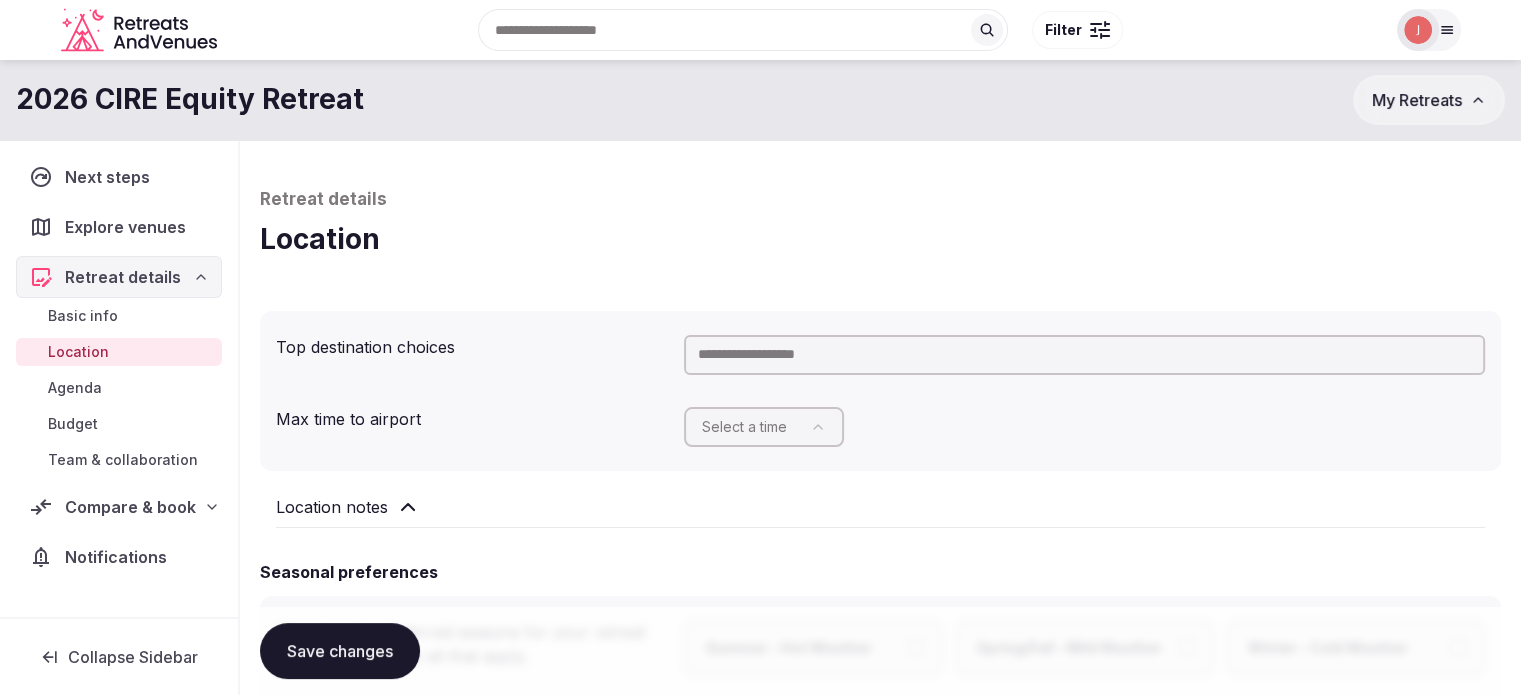 click on "Location notes" at bounding box center (332, 507) 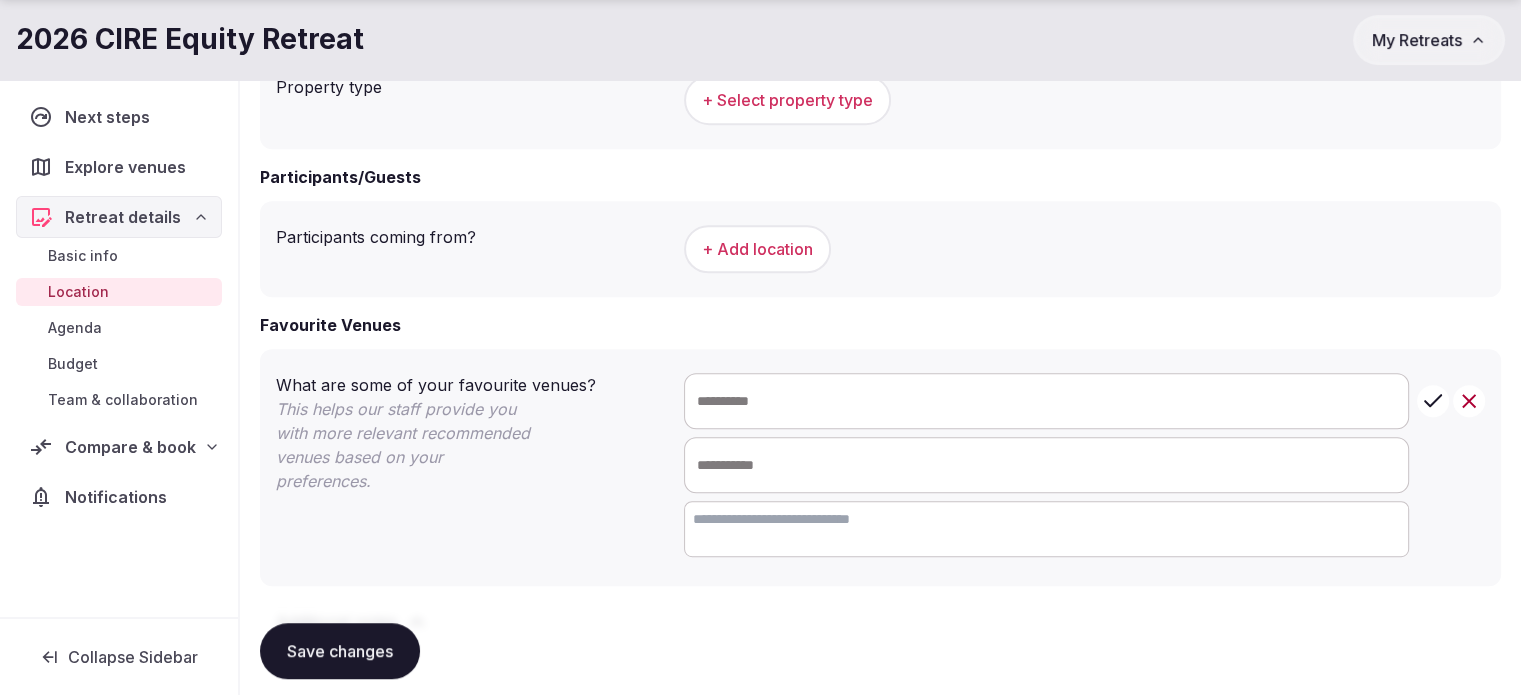 scroll, scrollTop: 1176, scrollLeft: 0, axis: vertical 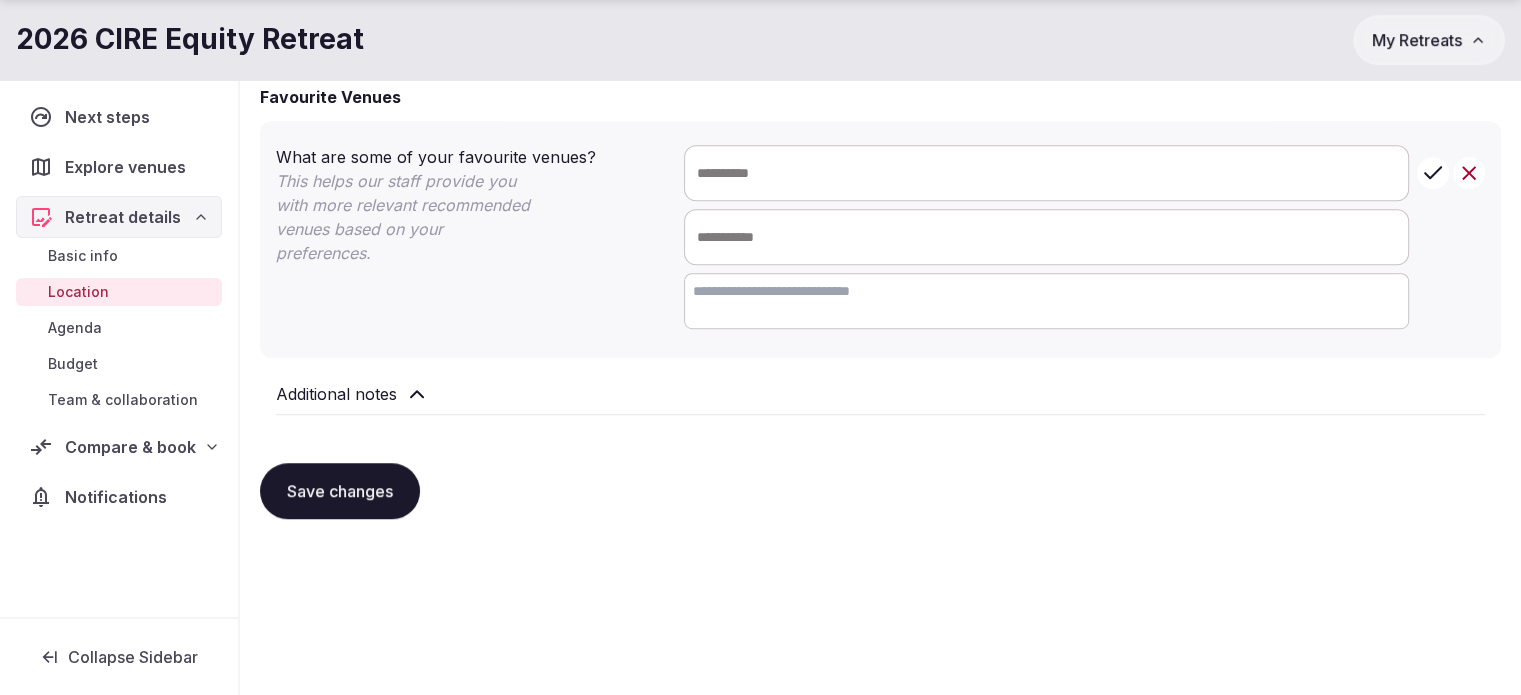 click on "Compare & book" at bounding box center (119, 447) 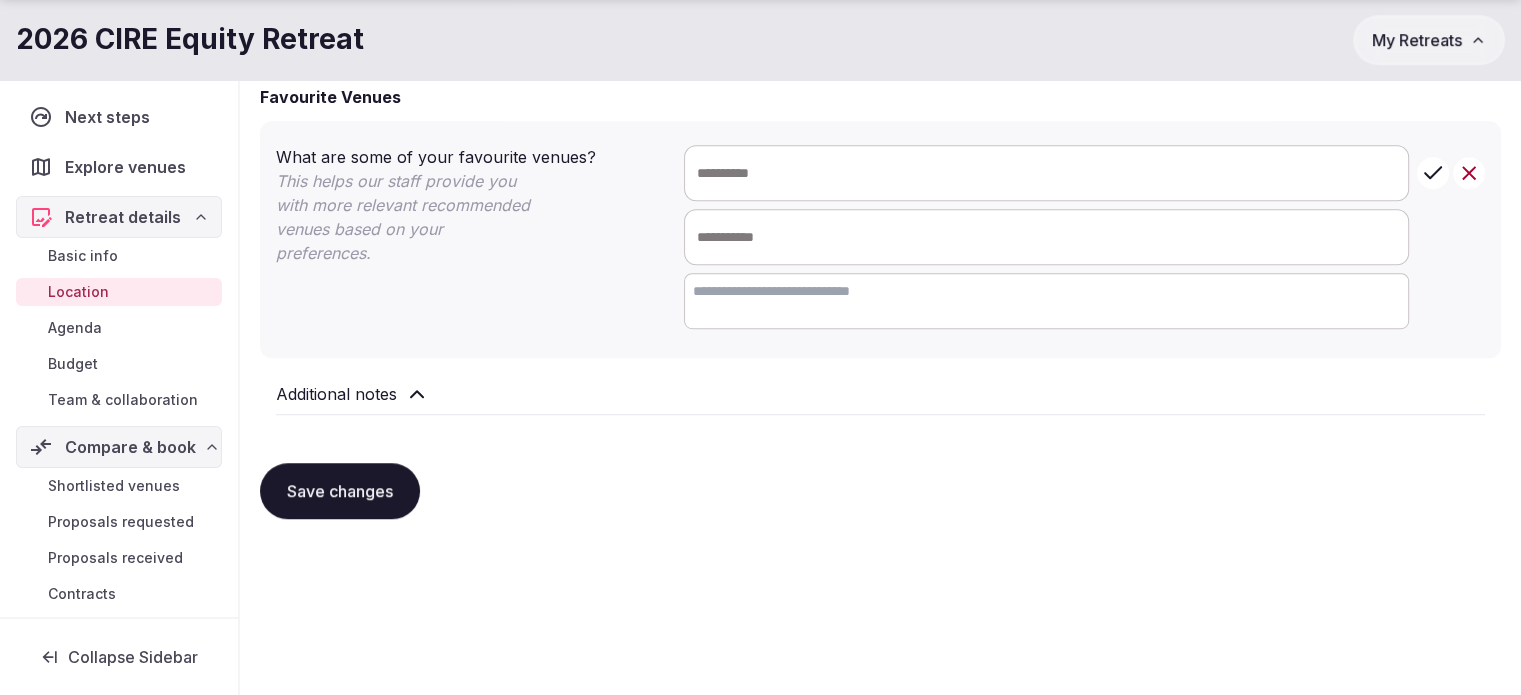 click on "Shortlisted venues" at bounding box center (114, 486) 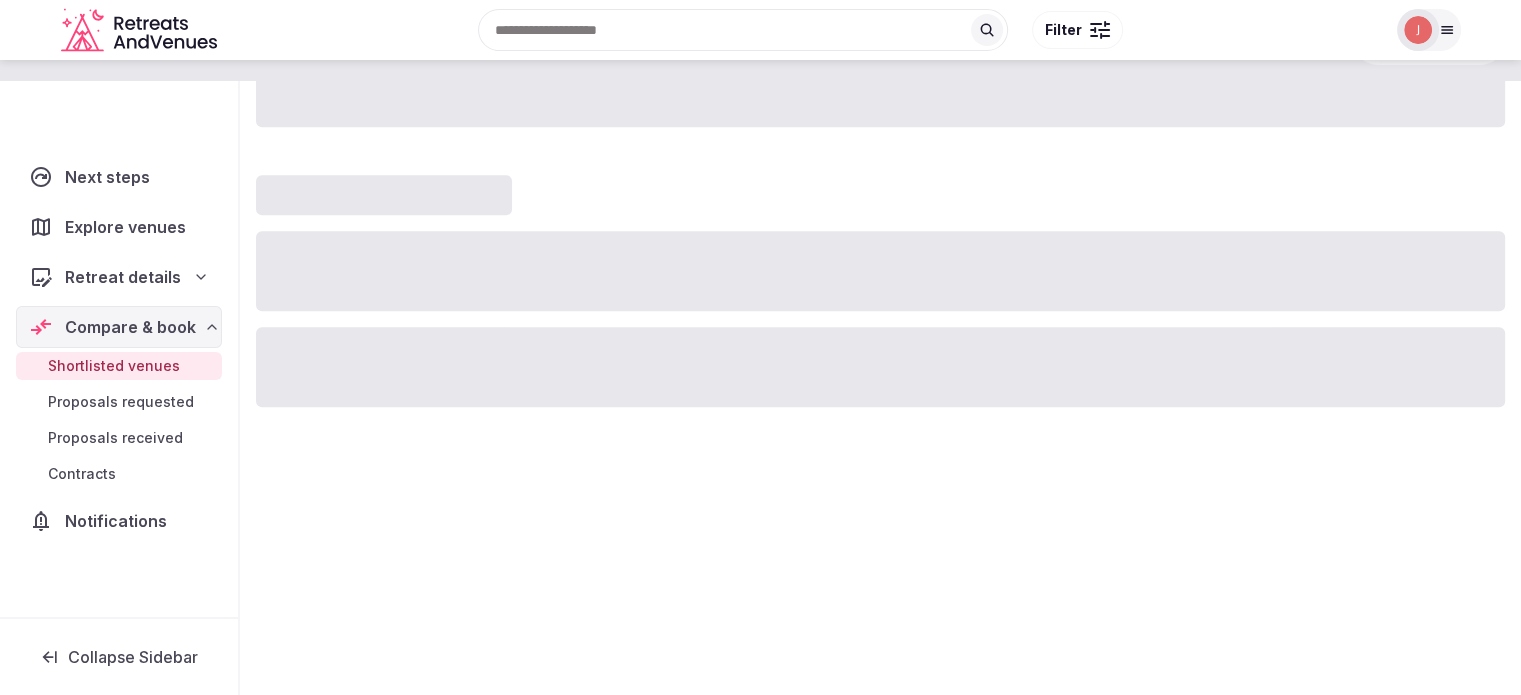 scroll, scrollTop: 0, scrollLeft: 0, axis: both 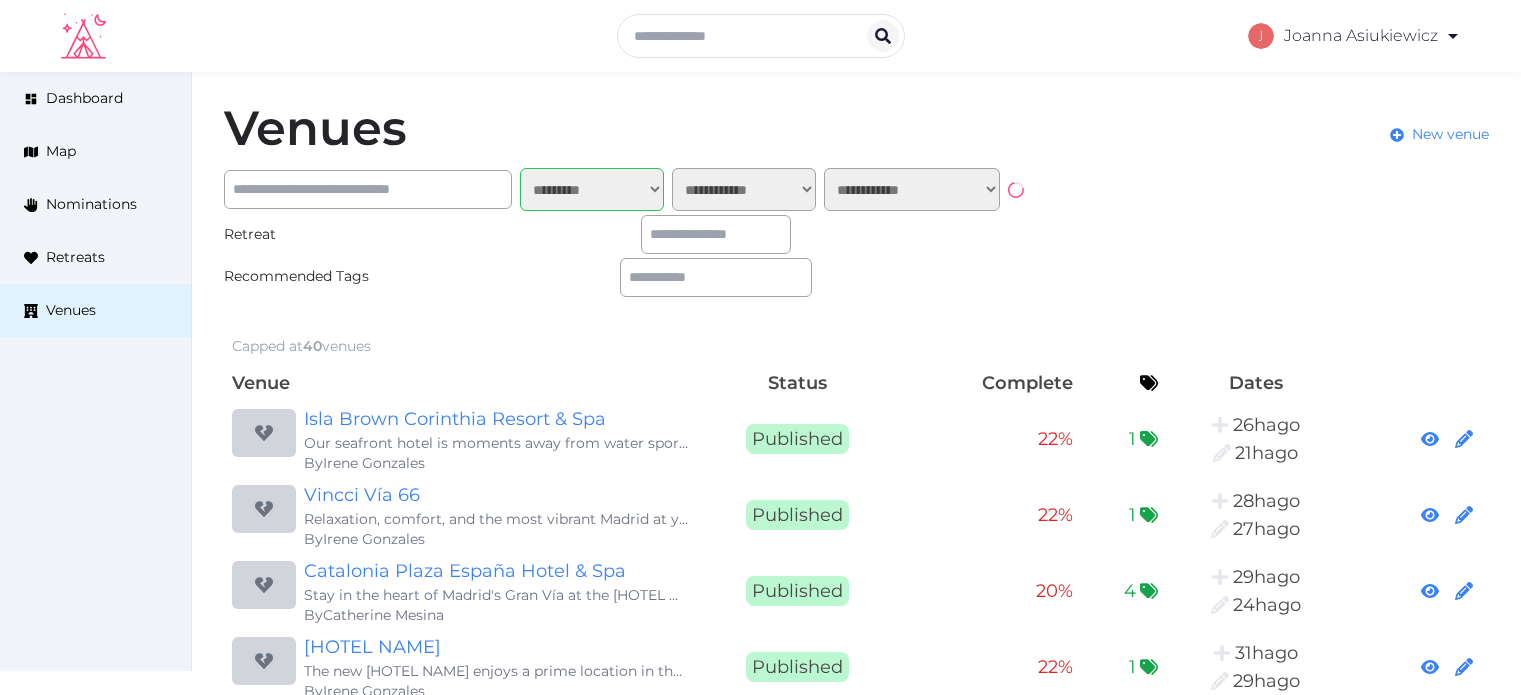 select on "*******" 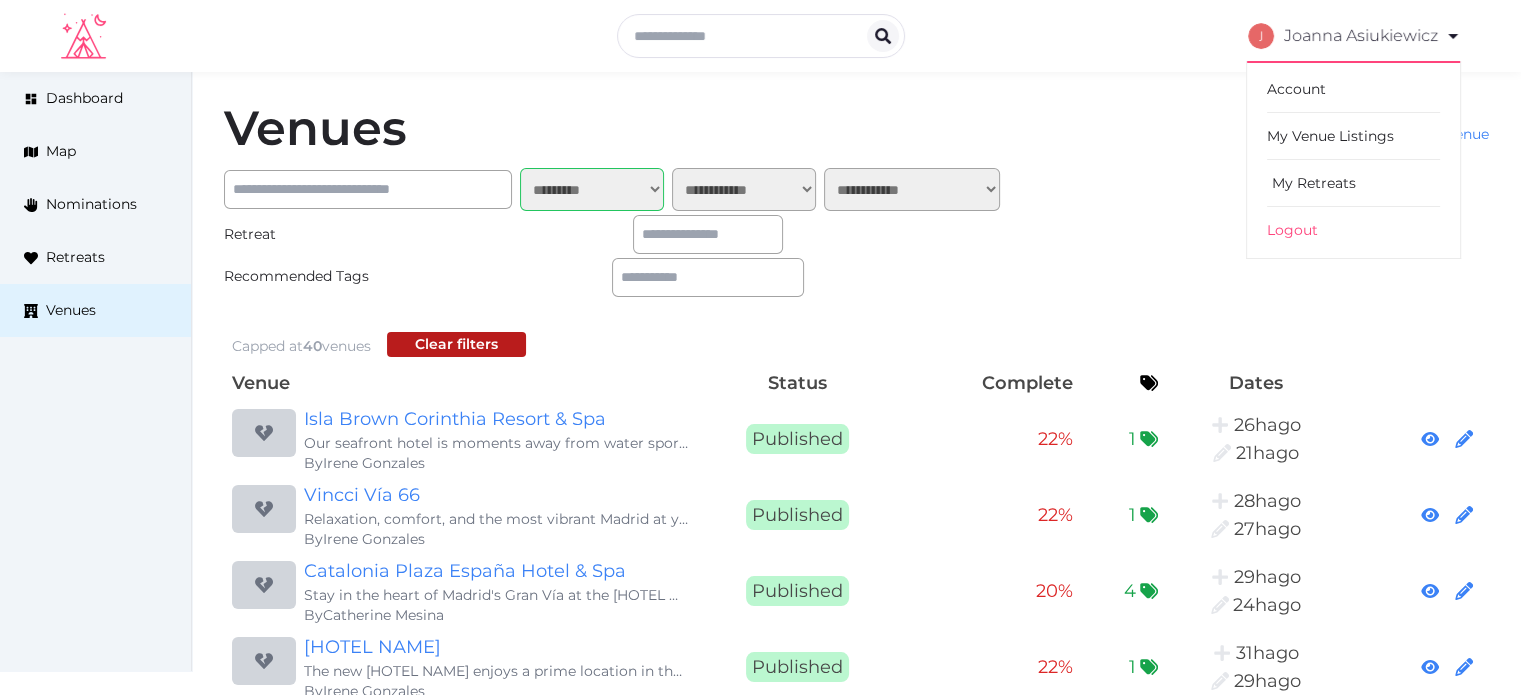 click on "My Retreats" at bounding box center [1353, 183] 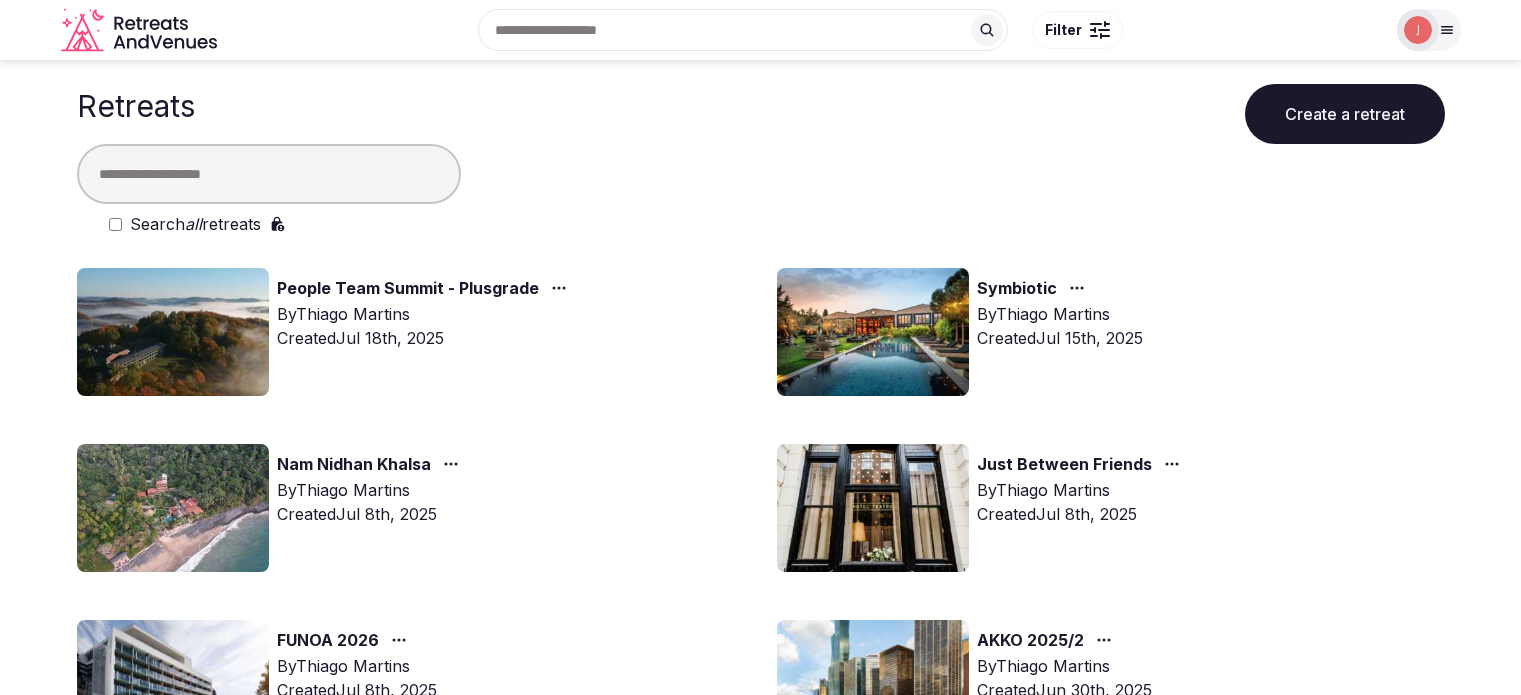 scroll, scrollTop: 0, scrollLeft: 0, axis: both 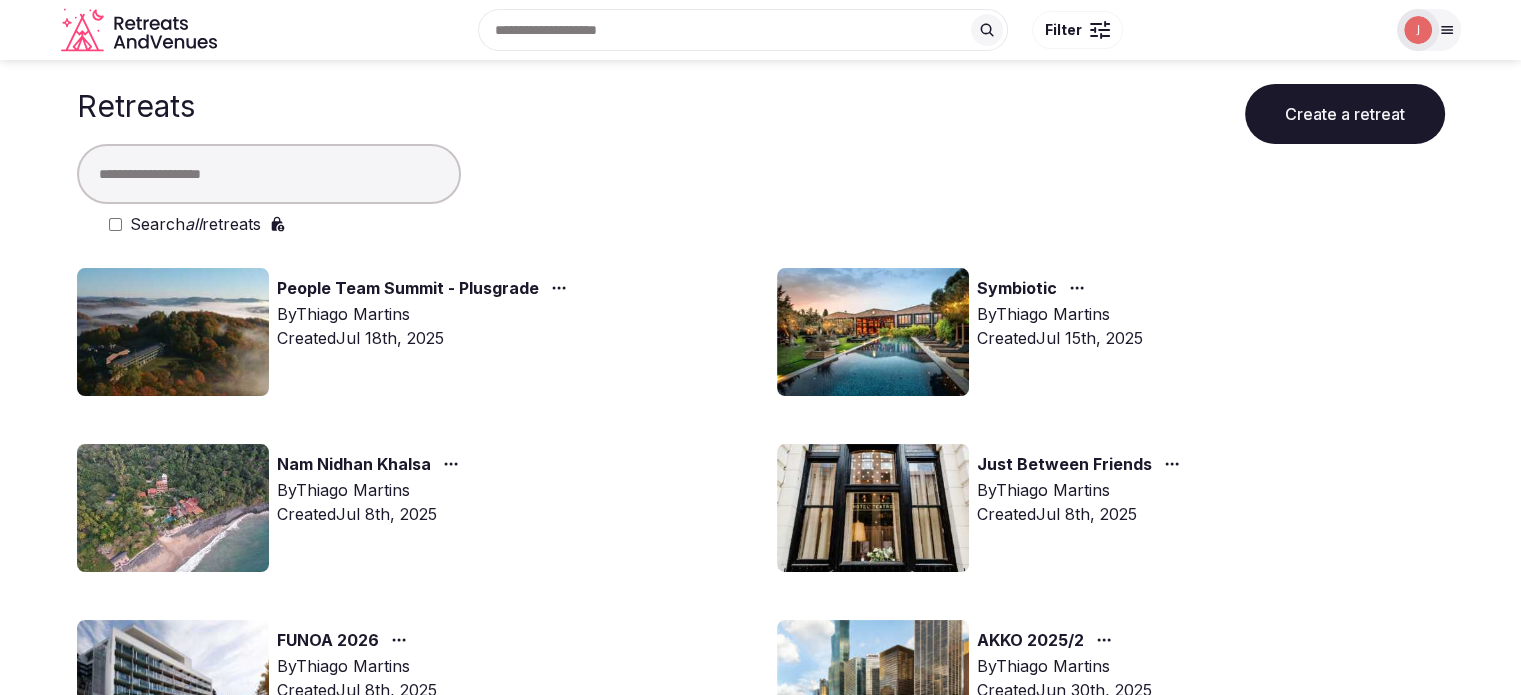 click at bounding box center [269, 174] 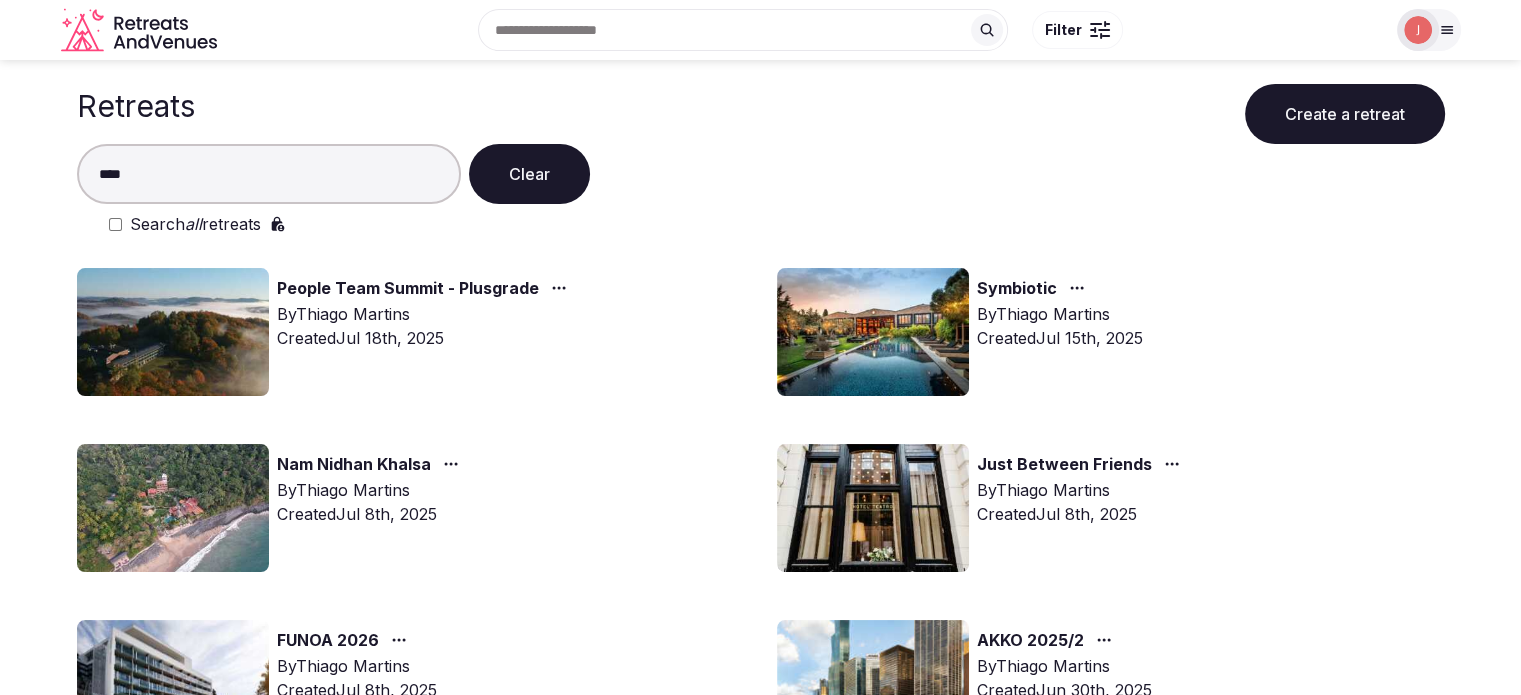 type on "****" 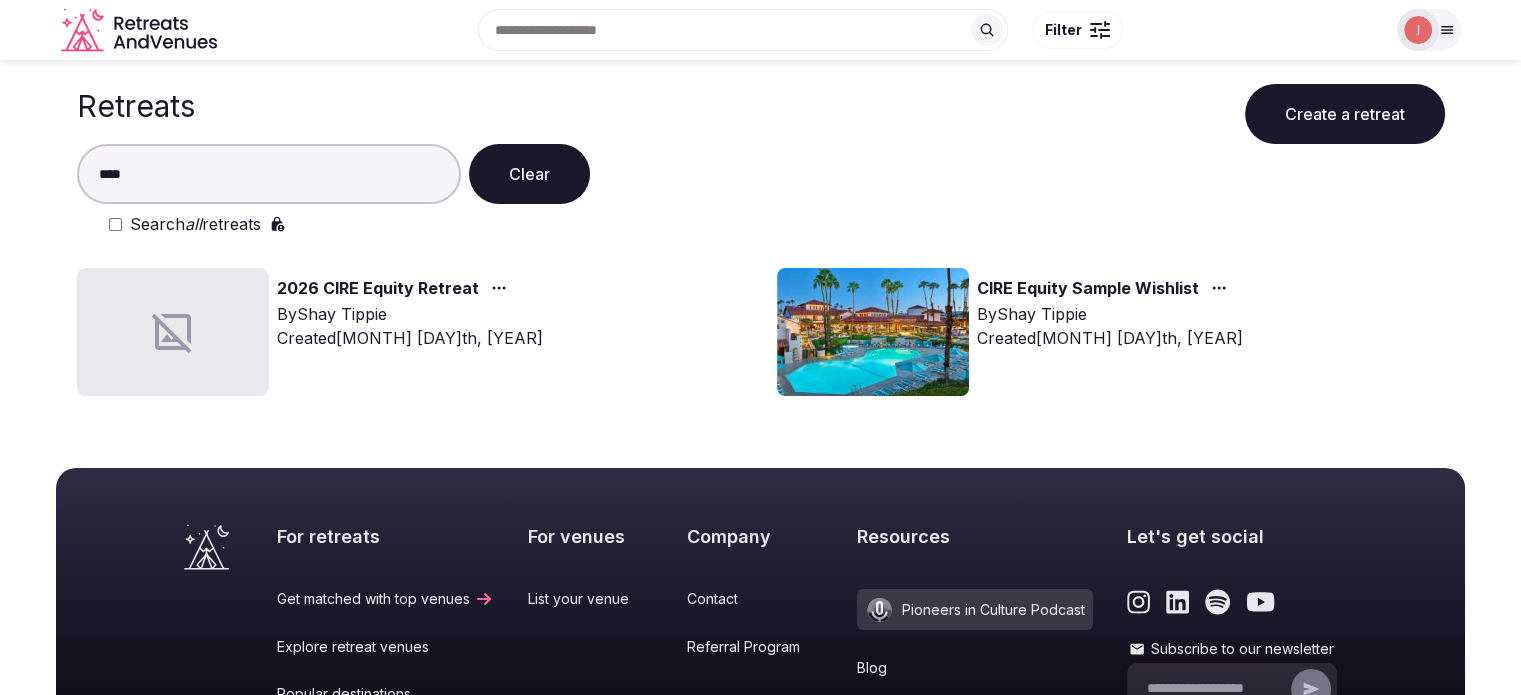 click at bounding box center [173, 332] 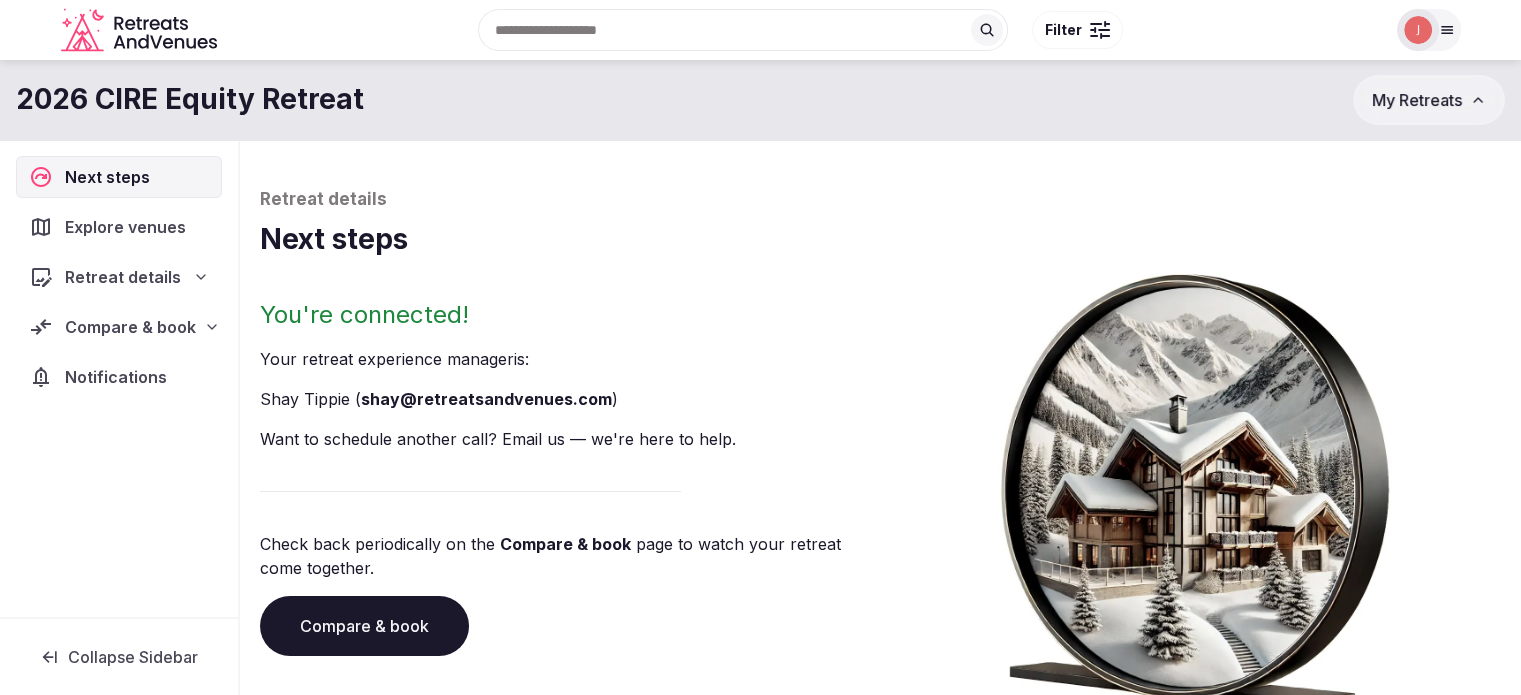 click on "Compare & book" at bounding box center (130, 327) 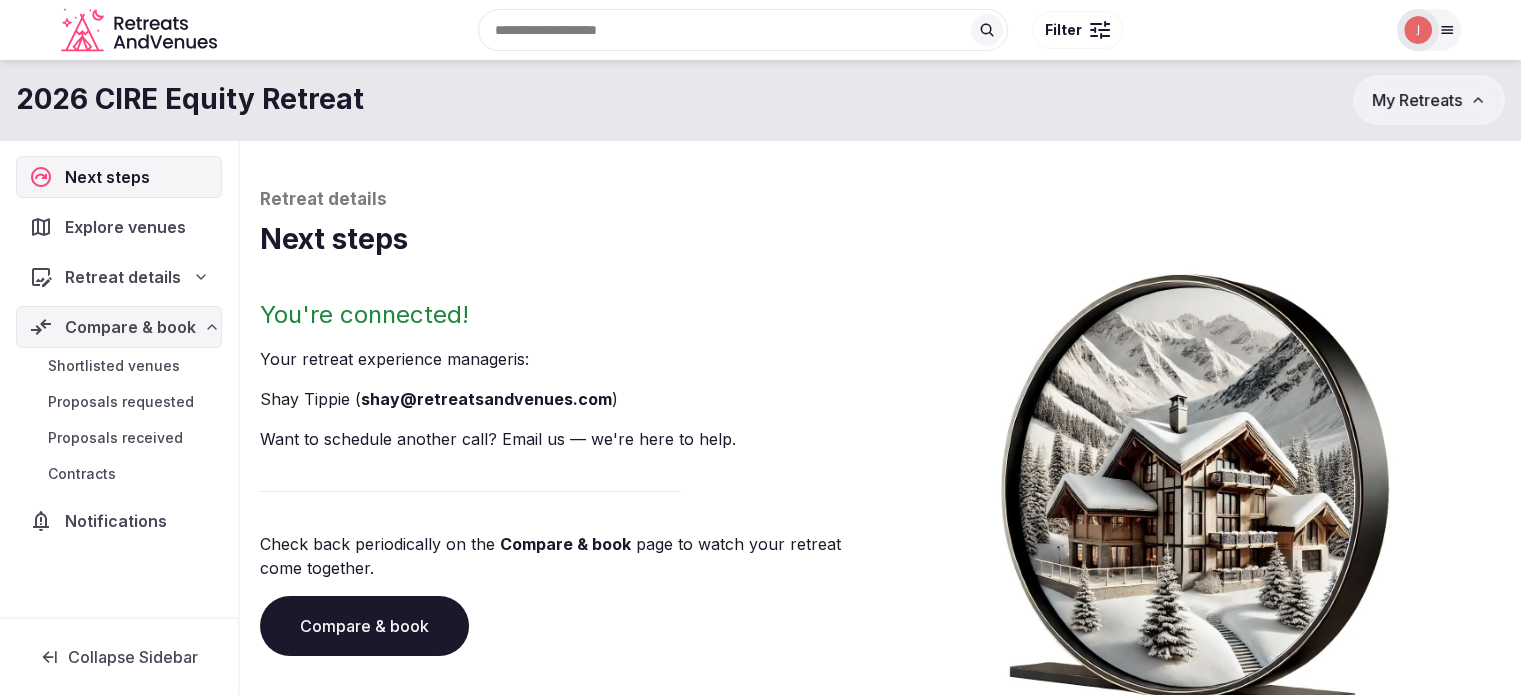 click on "Shortlisted venues Proposals requested Proposals received Contracts" at bounding box center [119, 420] 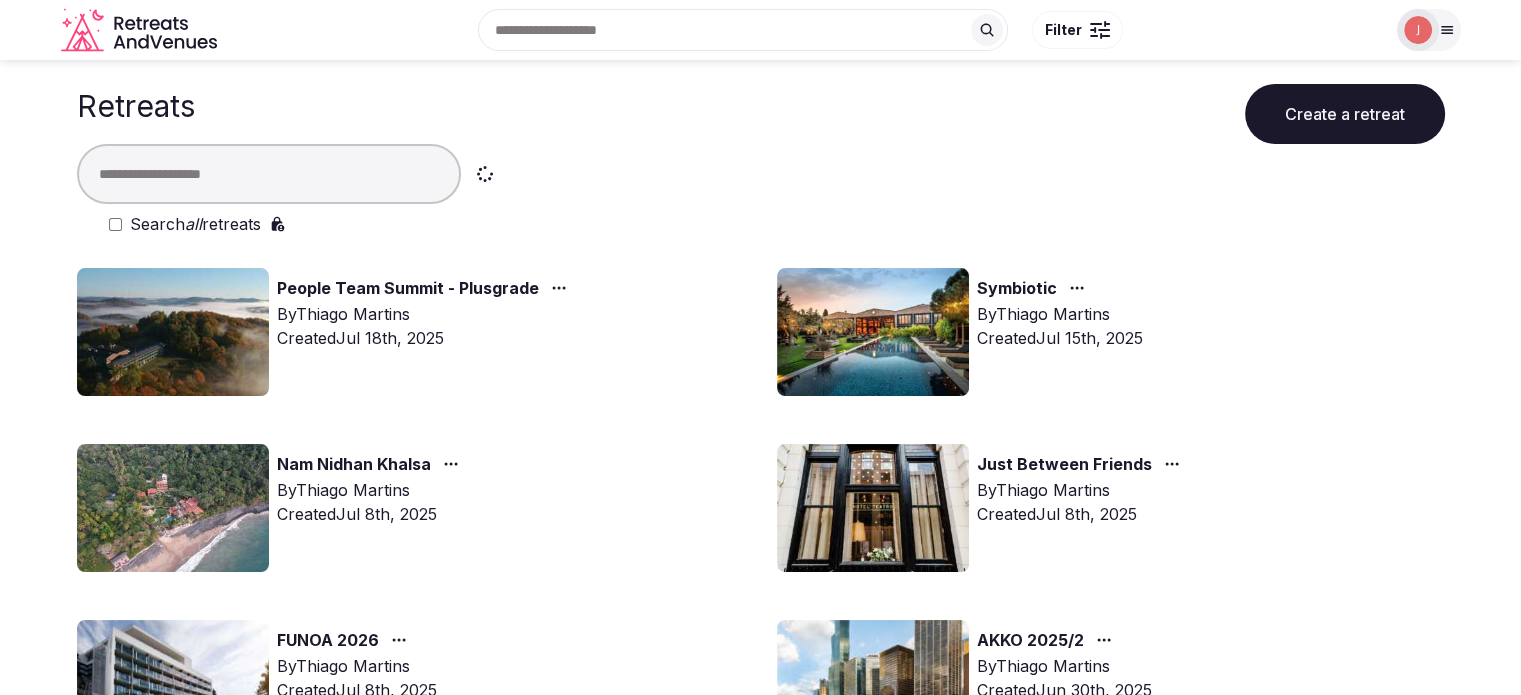 click at bounding box center (269, 174) 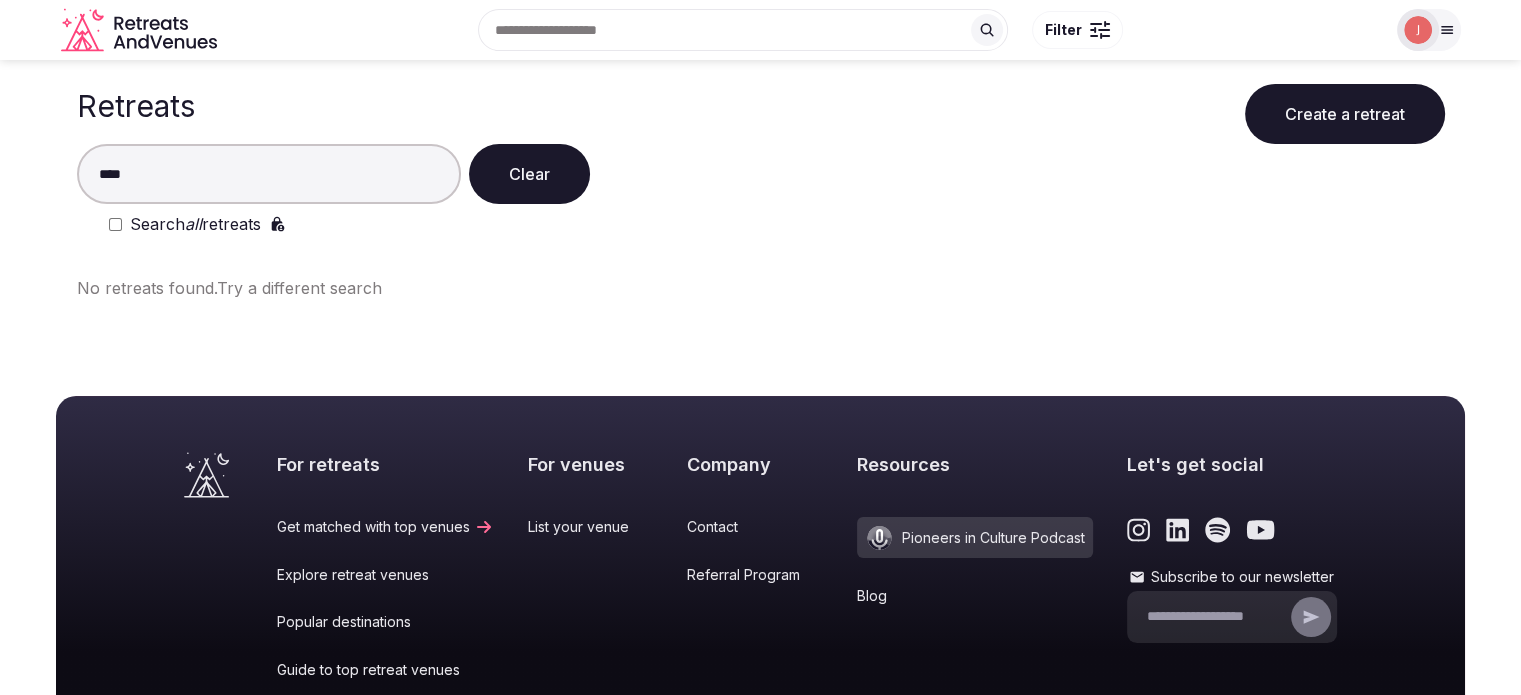 type on "****" 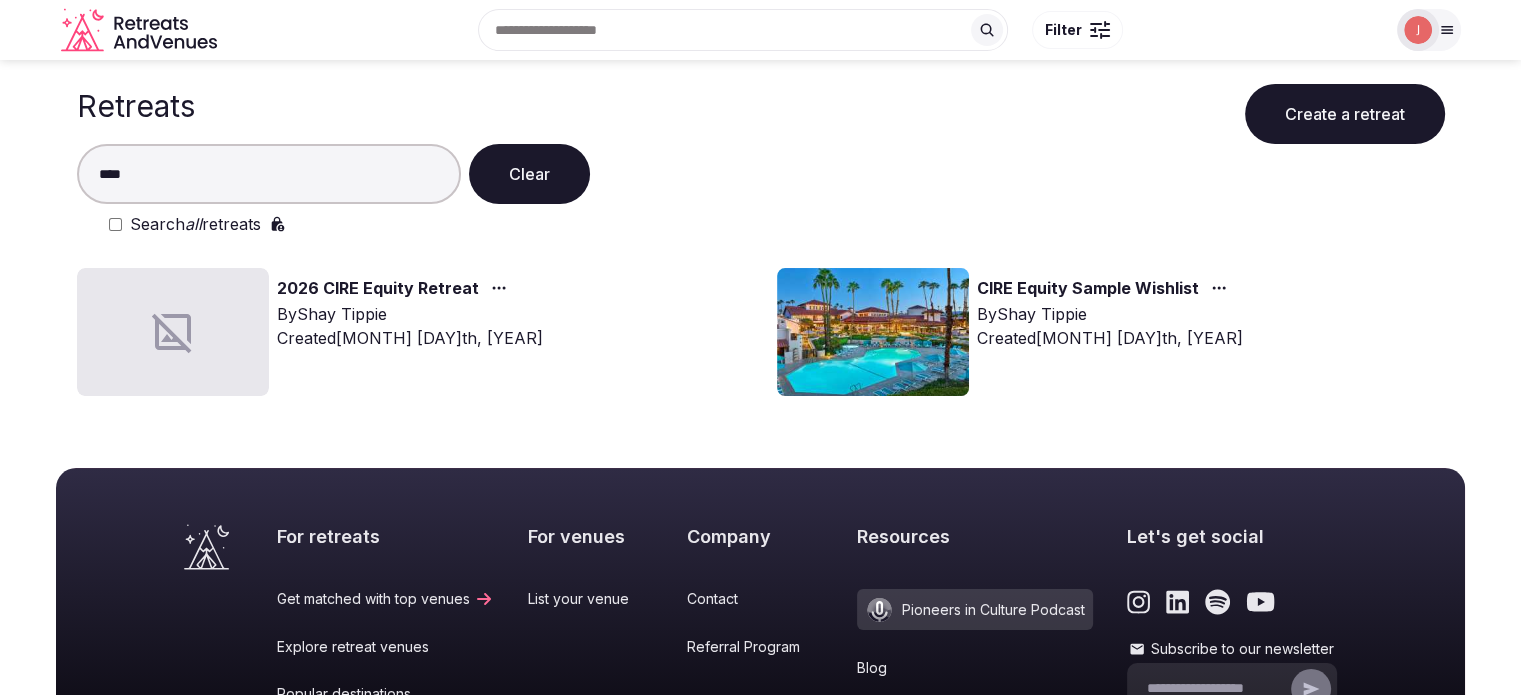 click at bounding box center [873, 332] 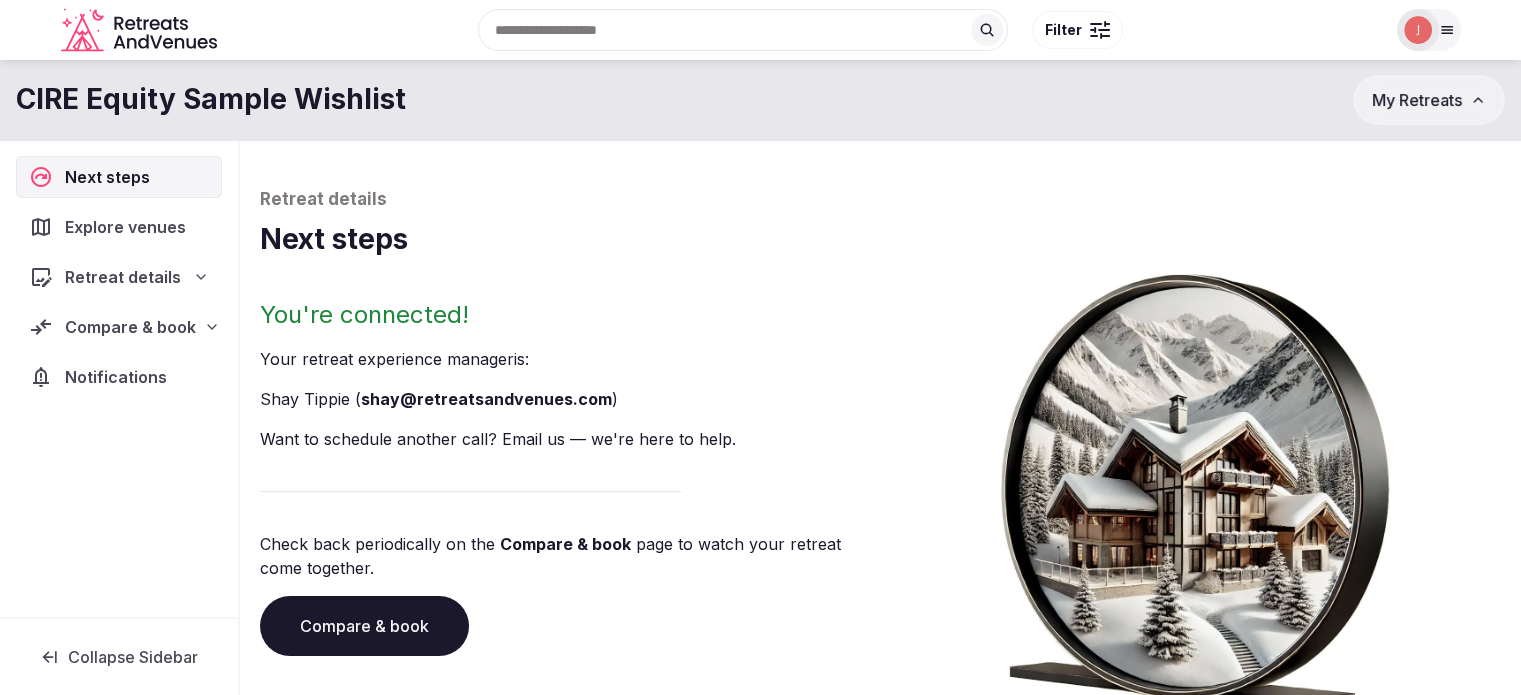 click on "Compare & book" at bounding box center [130, 327] 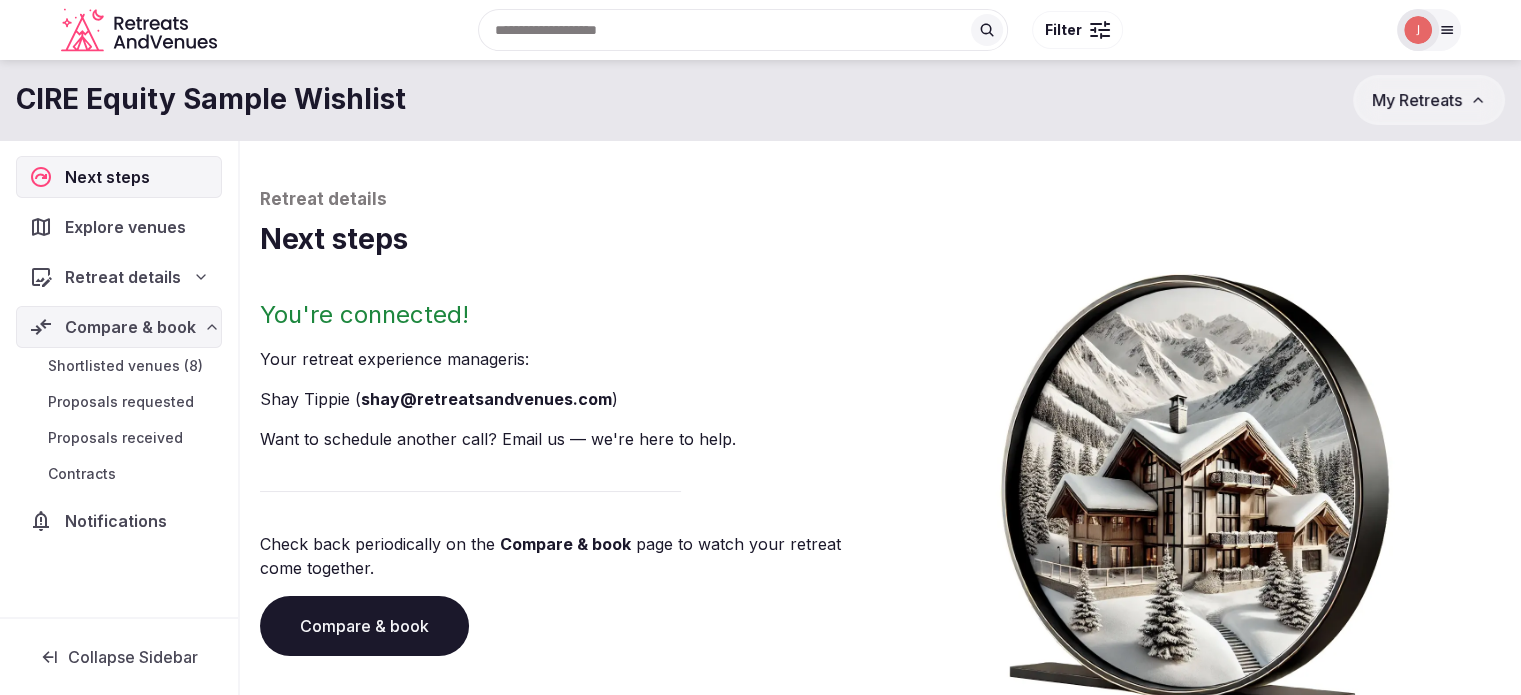 click on "Shortlisted venues (8)" at bounding box center (125, 366) 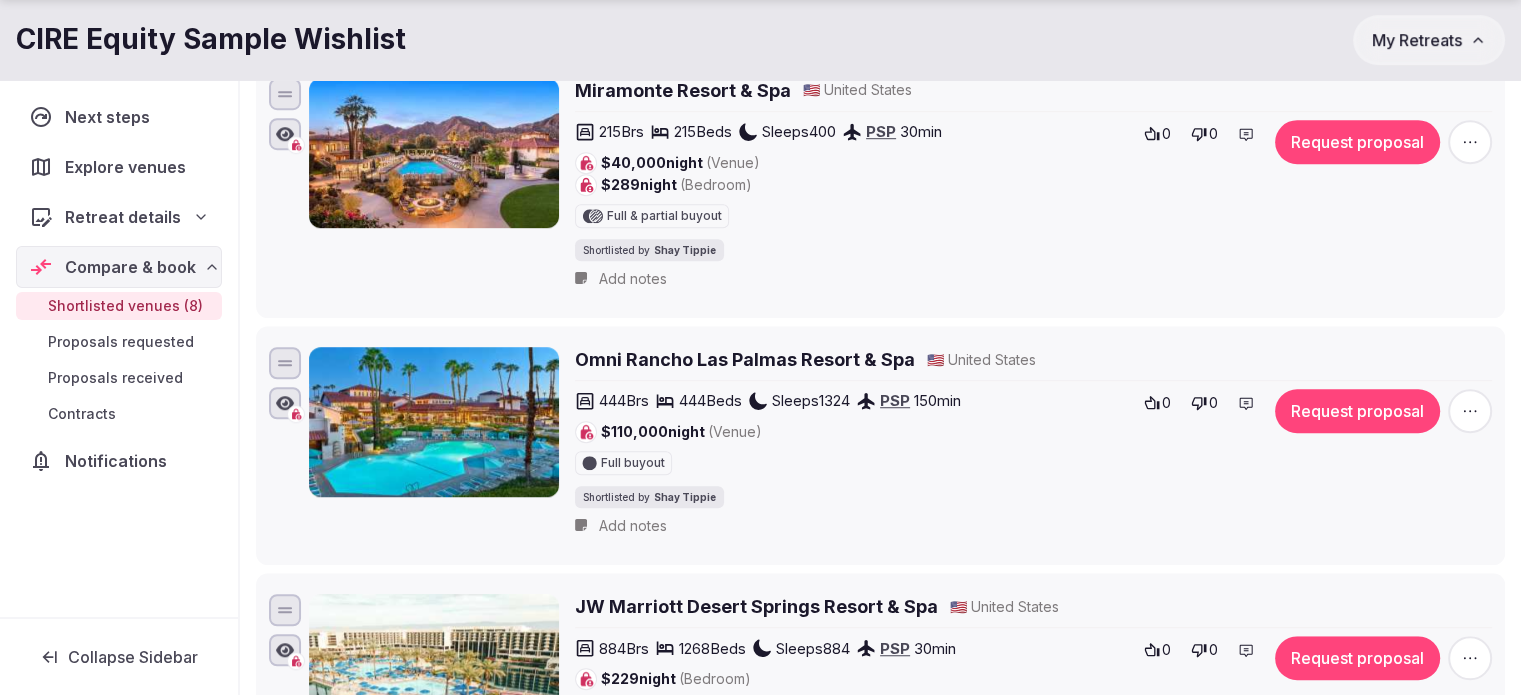 scroll, scrollTop: 1400, scrollLeft: 0, axis: vertical 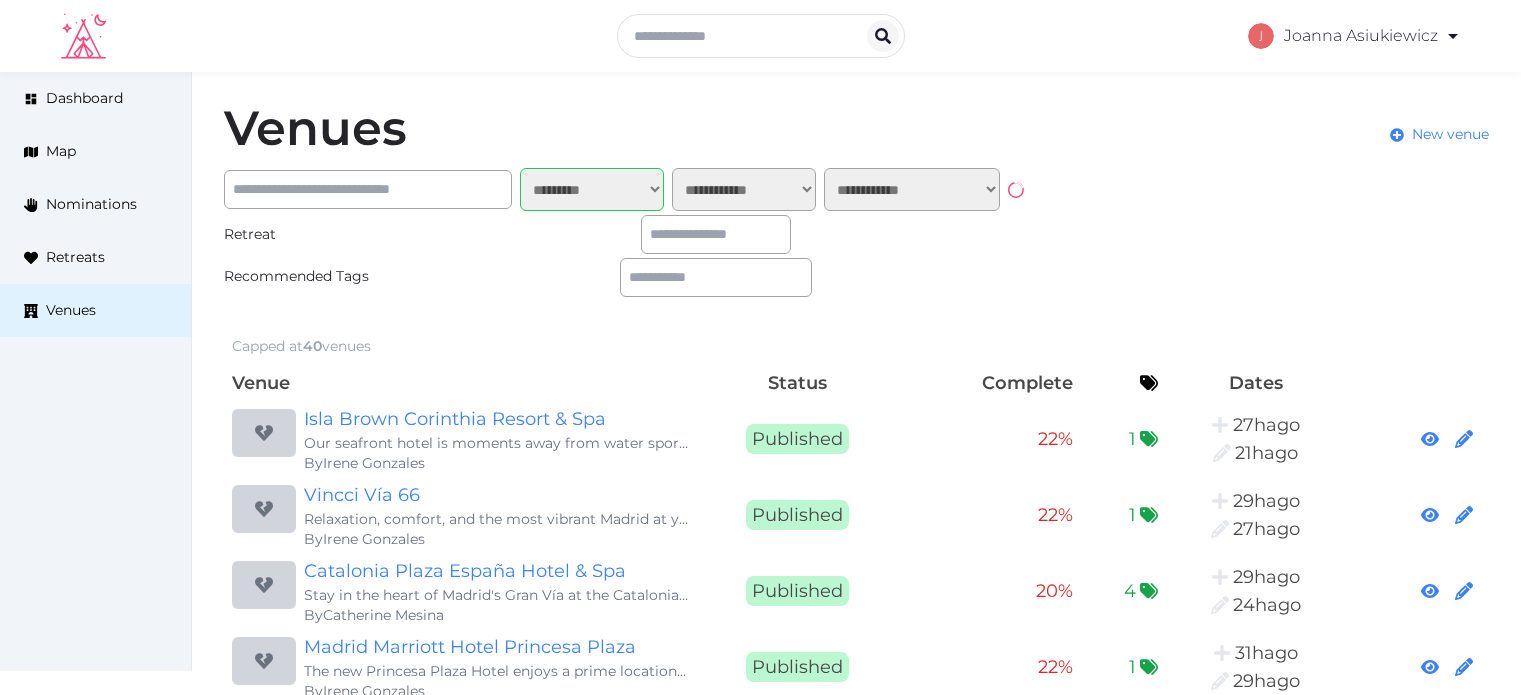 select on "*******" 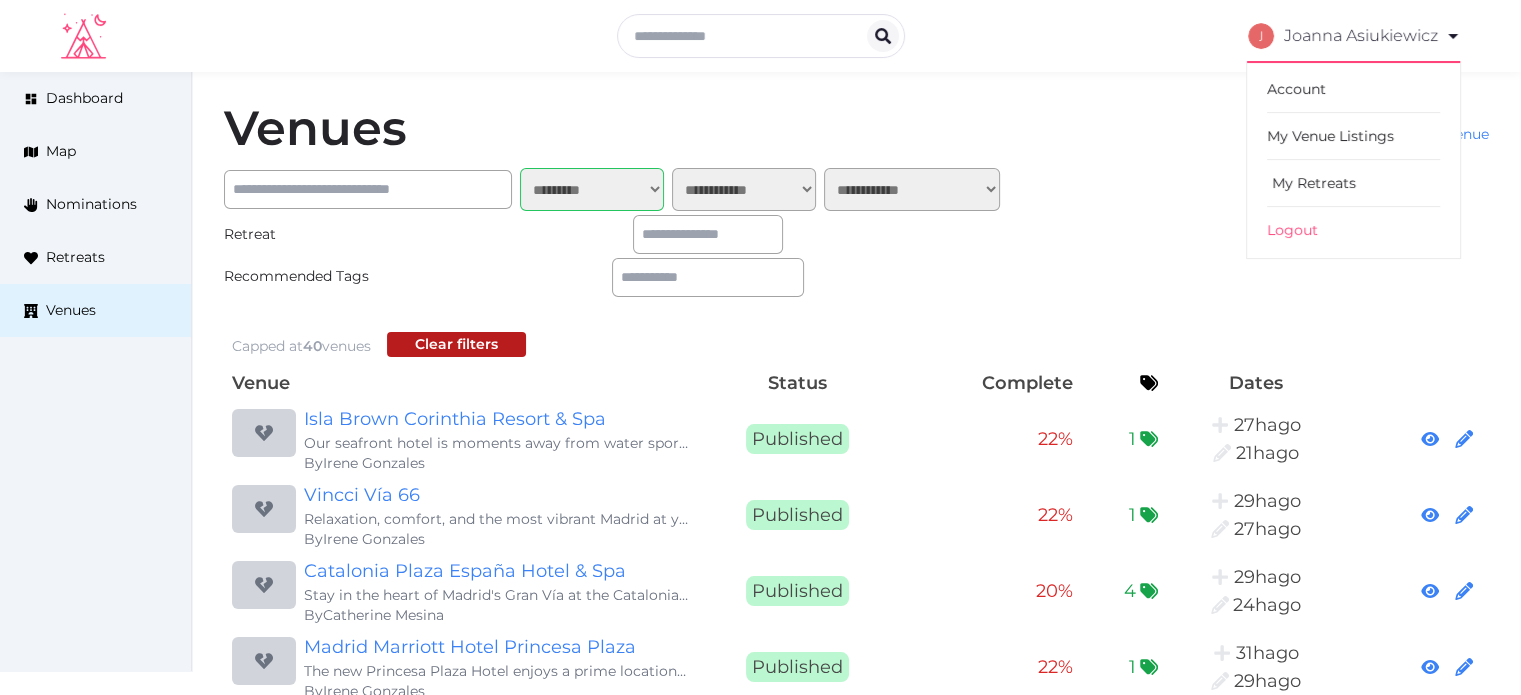 click on "My Retreats" at bounding box center [1353, 183] 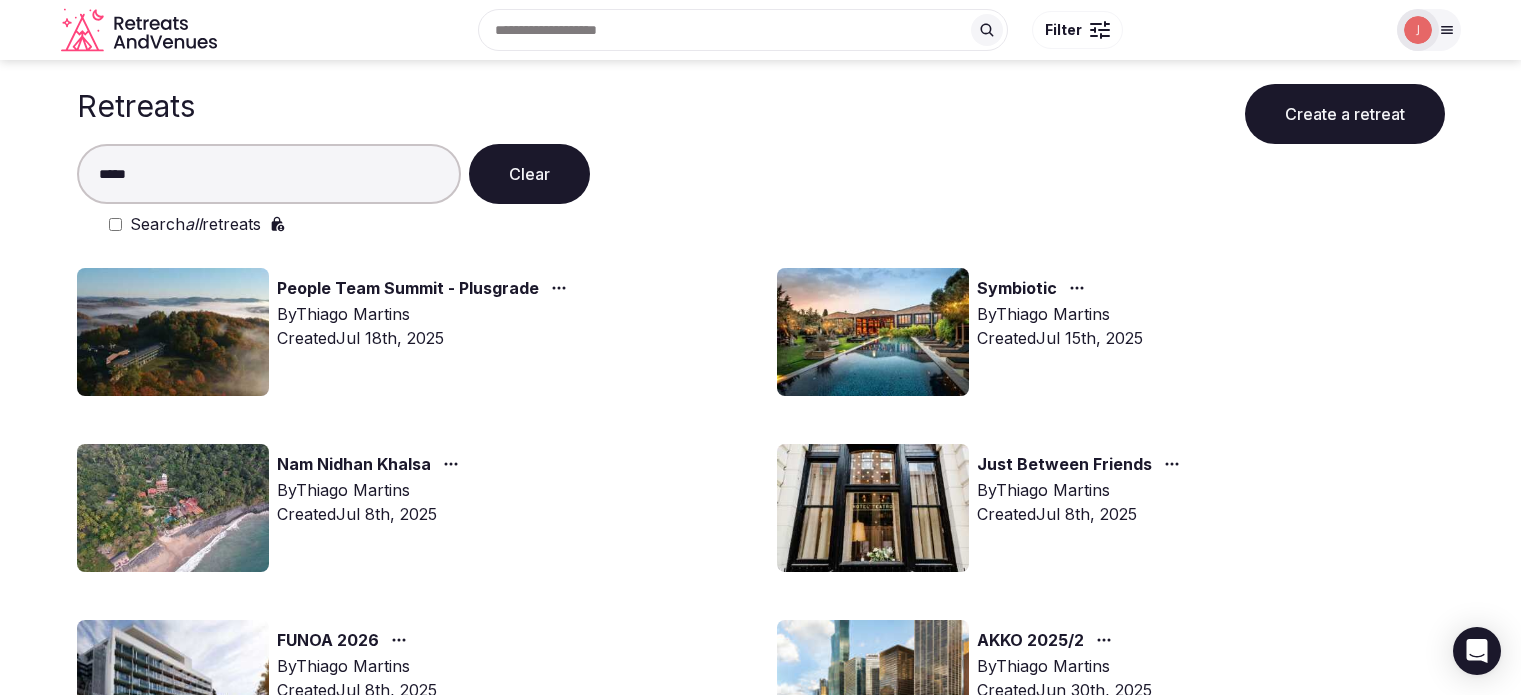 type on "*****" 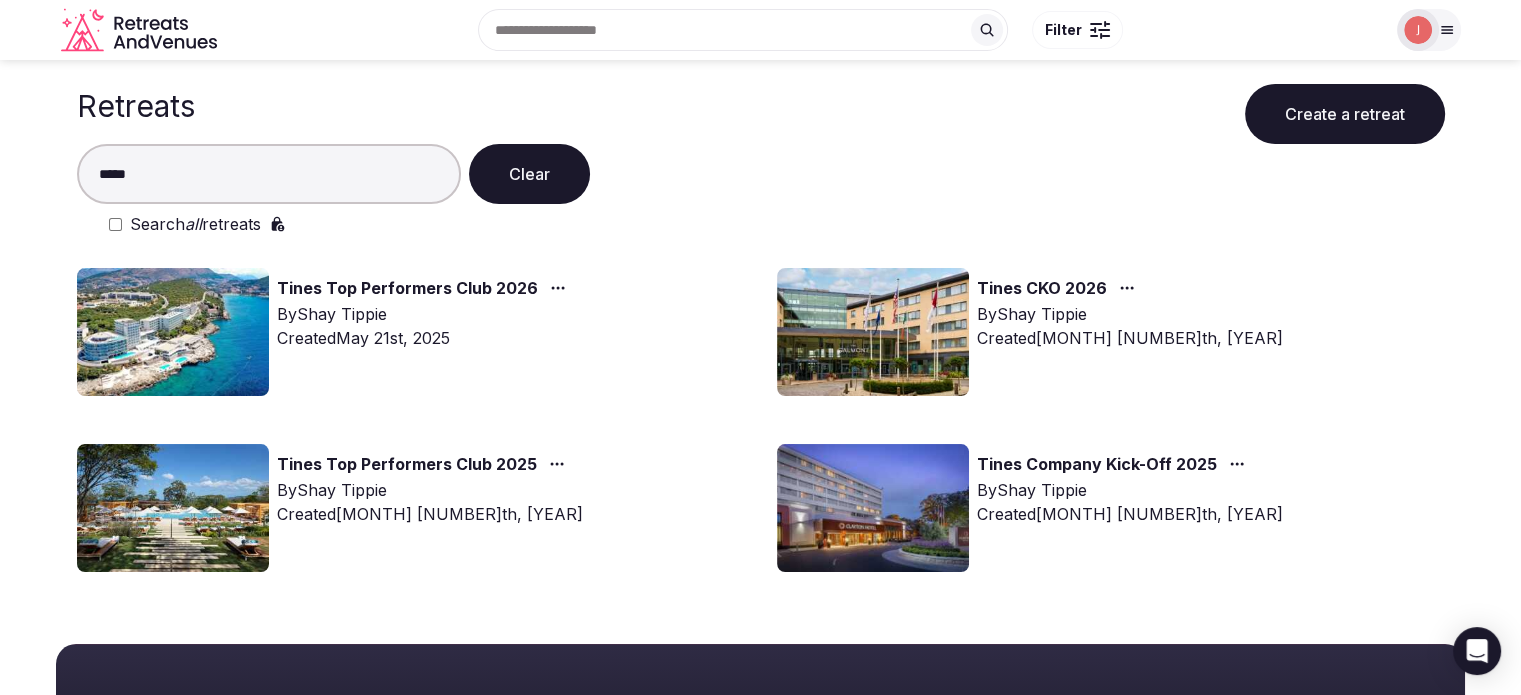 click on "Tines Top Performers Club 2026" at bounding box center (407, 289) 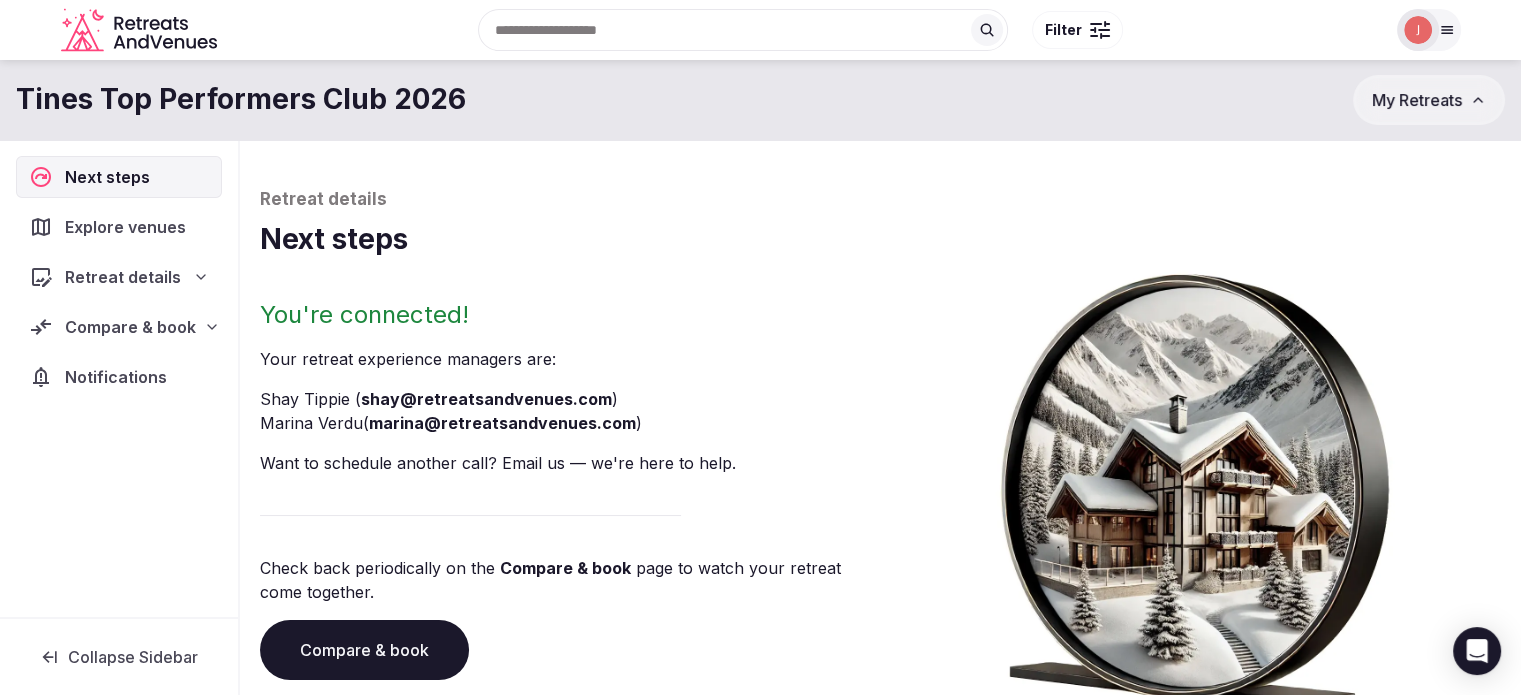 click on "Compare & book" at bounding box center (130, 327) 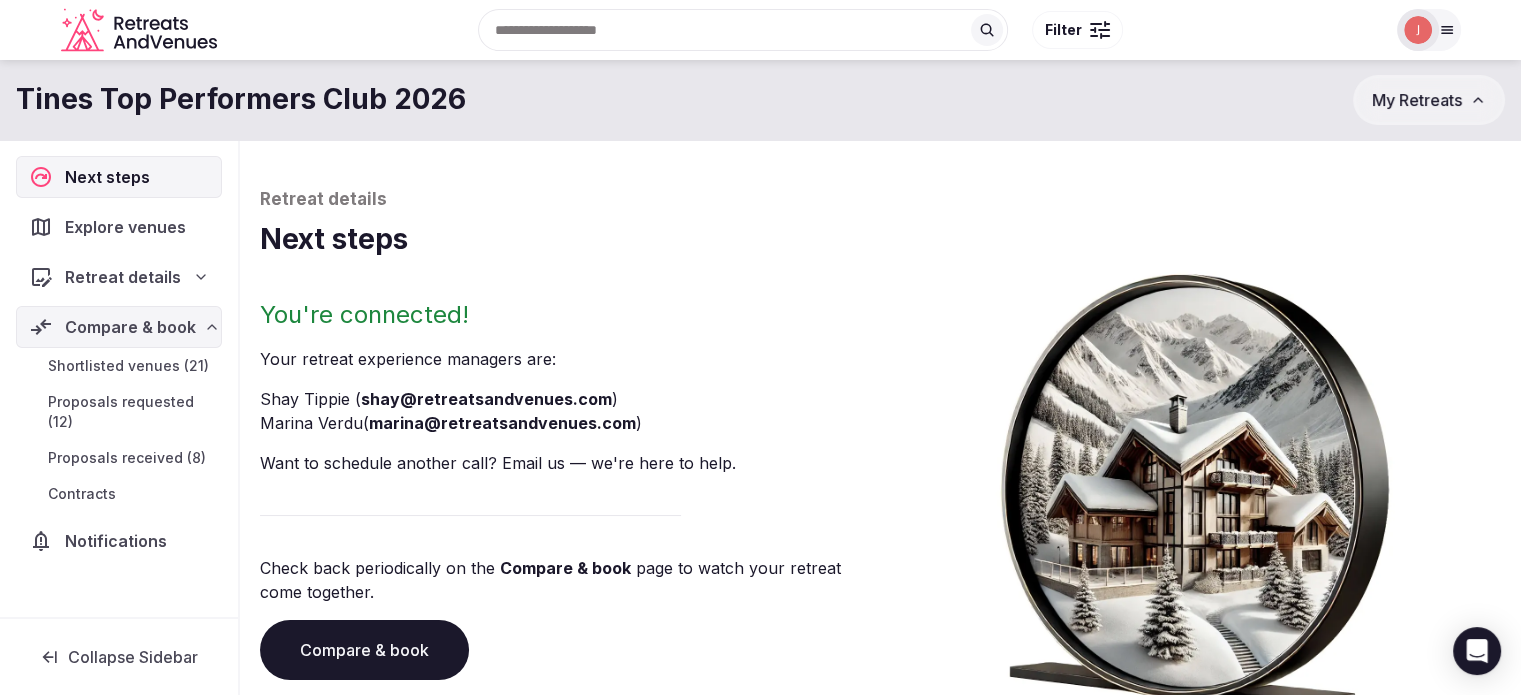 click on "Proposals received (8)" at bounding box center (119, 458) 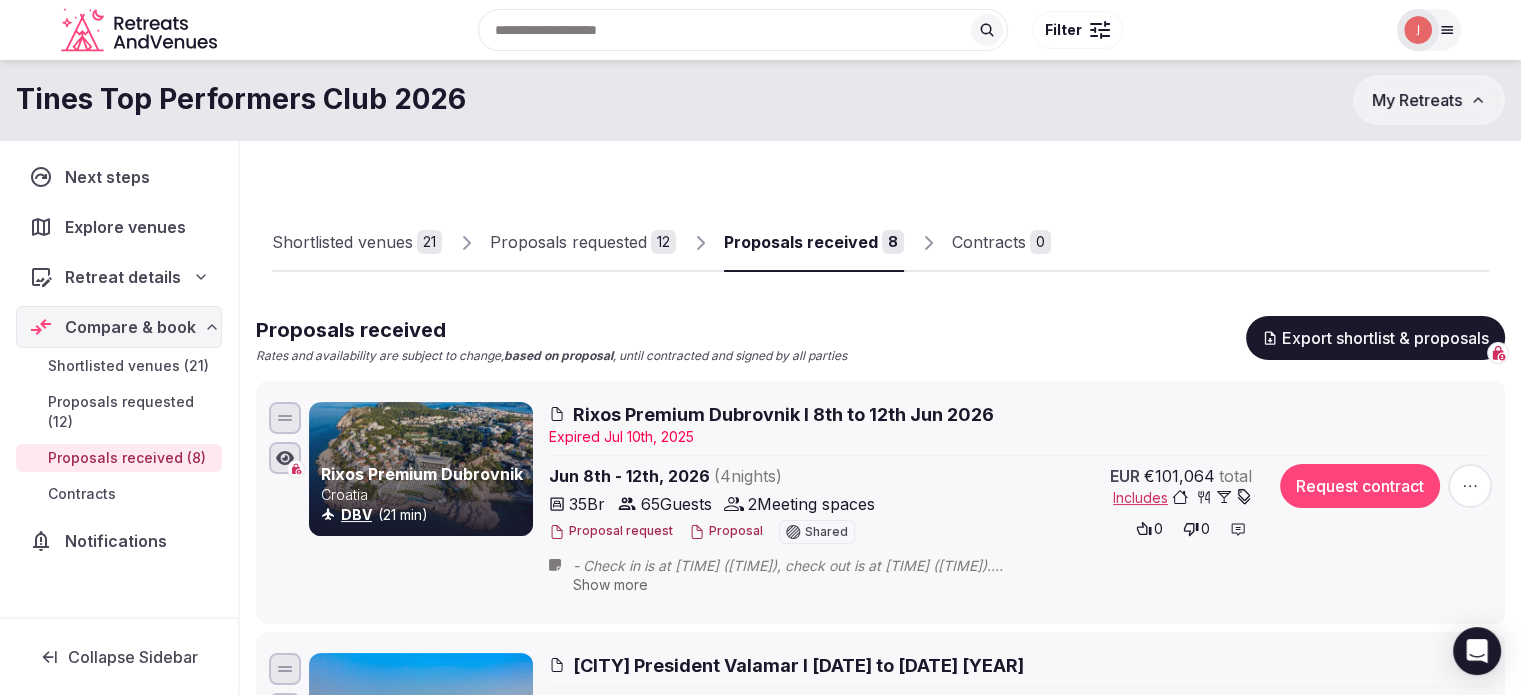 click at bounding box center (1418, 30) 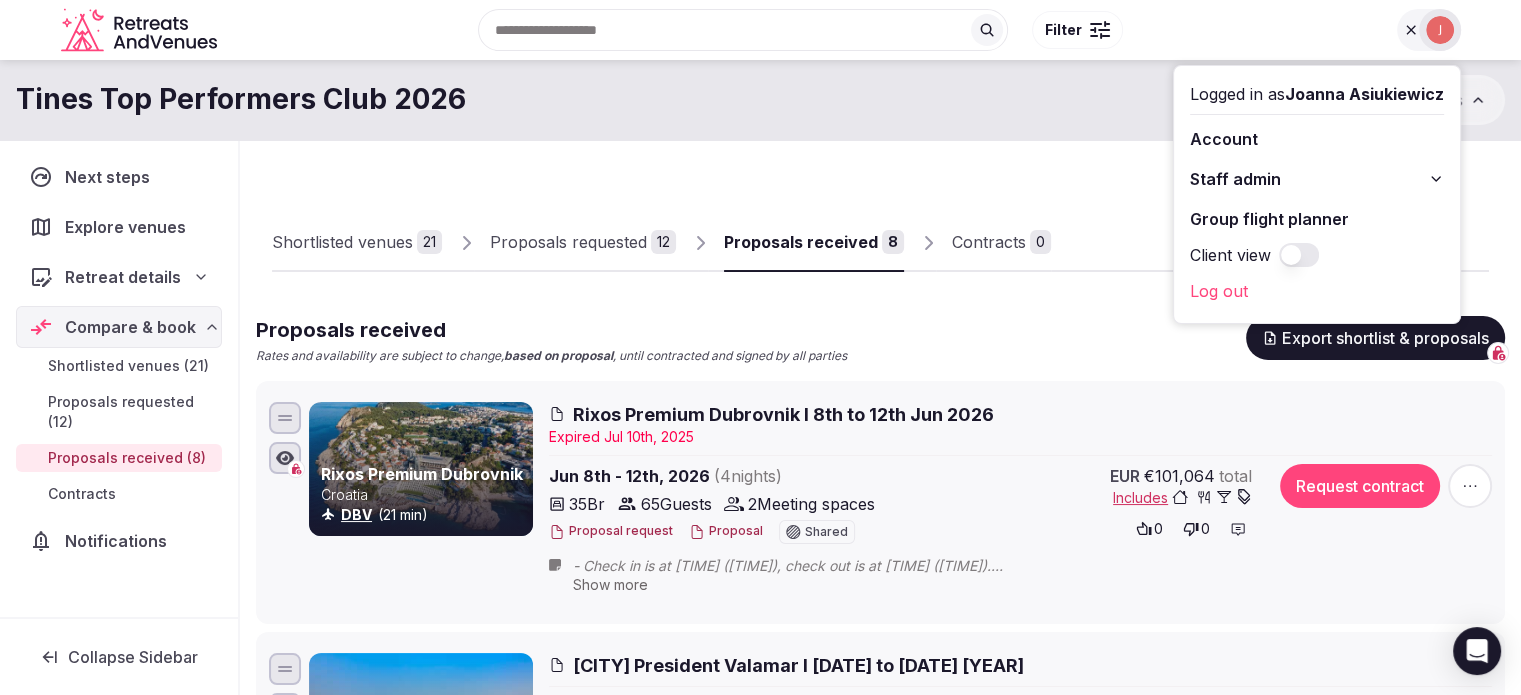 click on "Staff admin" at bounding box center (1235, 179) 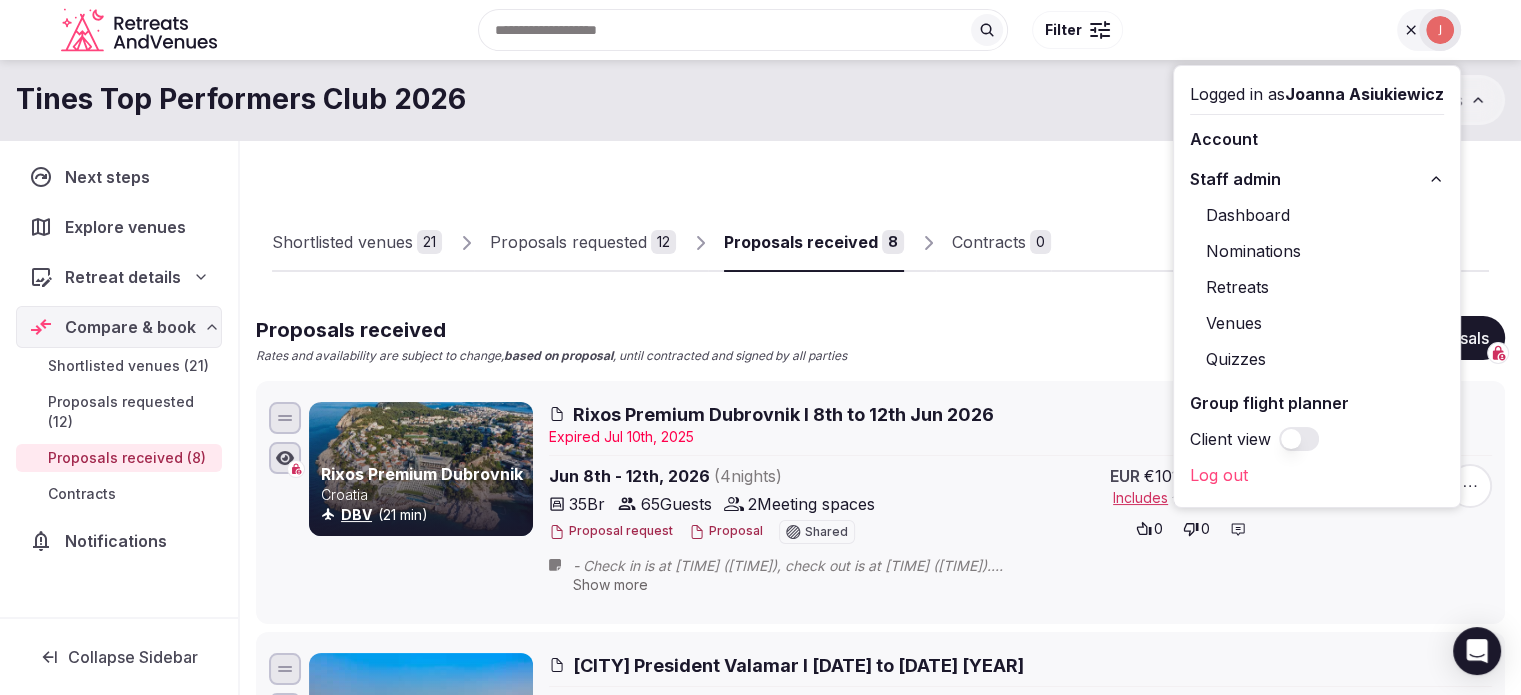 click on "Retreats" at bounding box center (1317, 287) 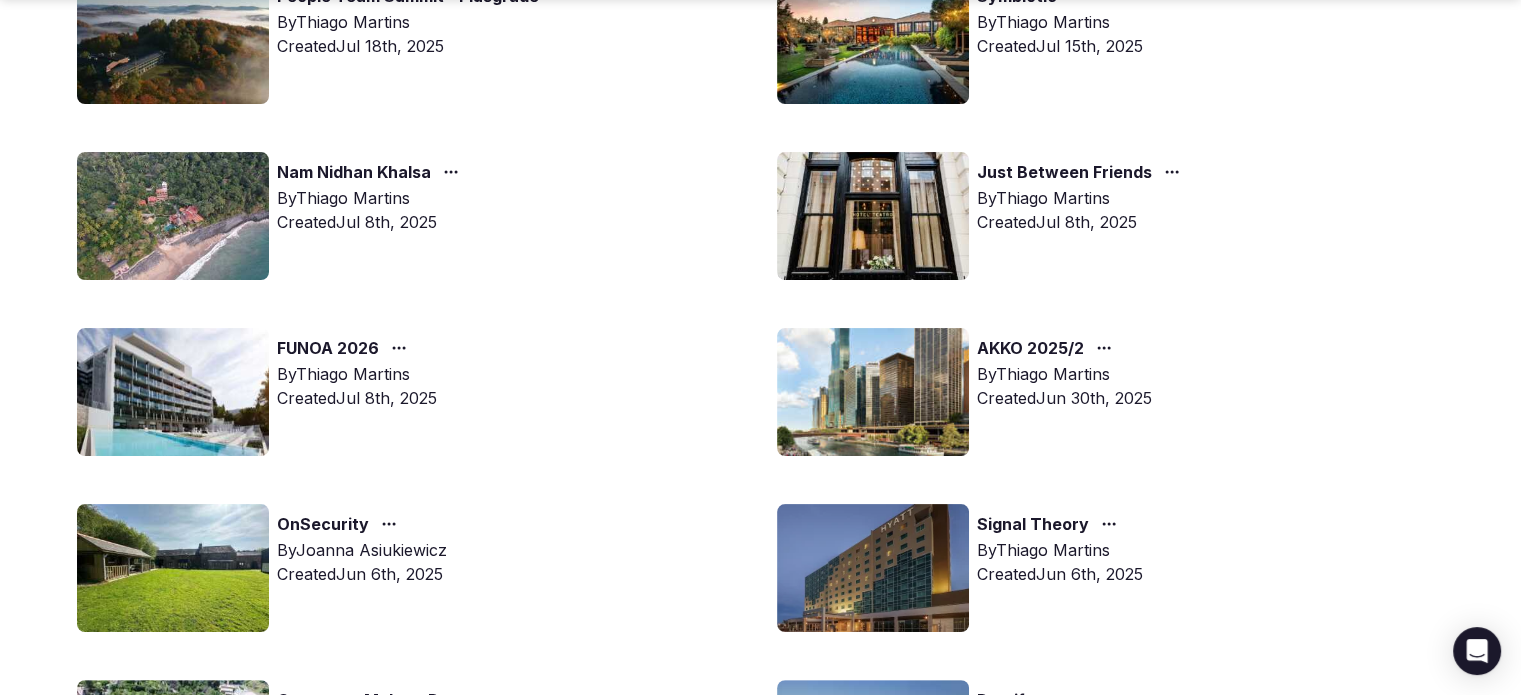 scroll, scrollTop: 300, scrollLeft: 0, axis: vertical 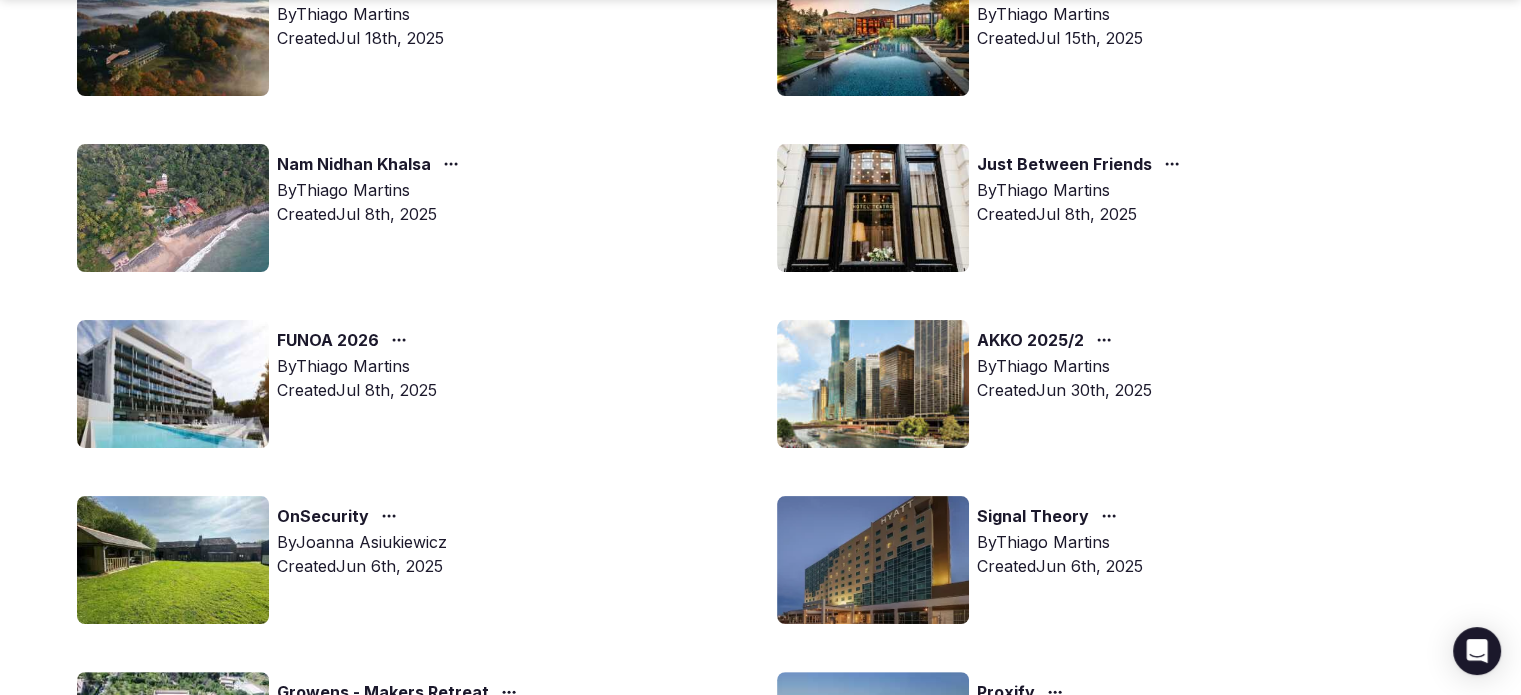 click at bounding box center (873, 384) 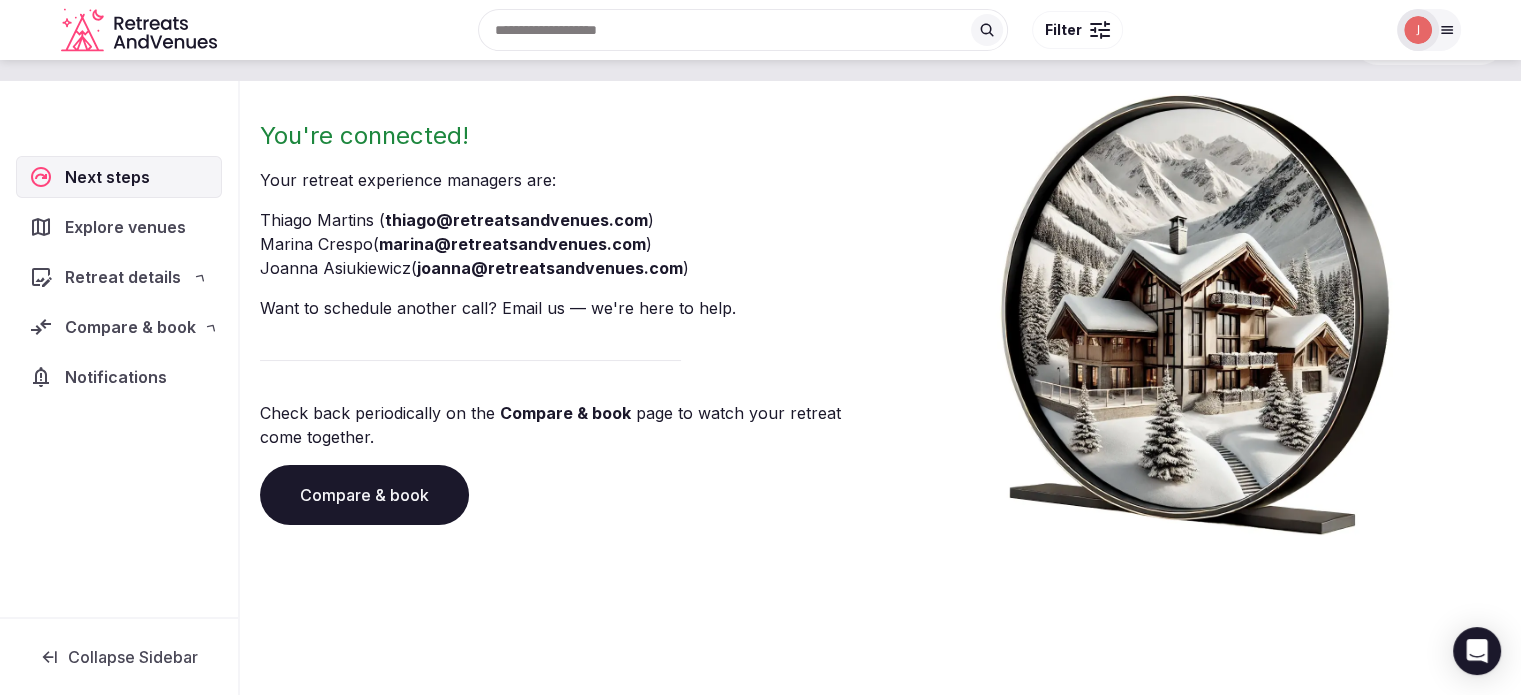 scroll, scrollTop: 0, scrollLeft: 0, axis: both 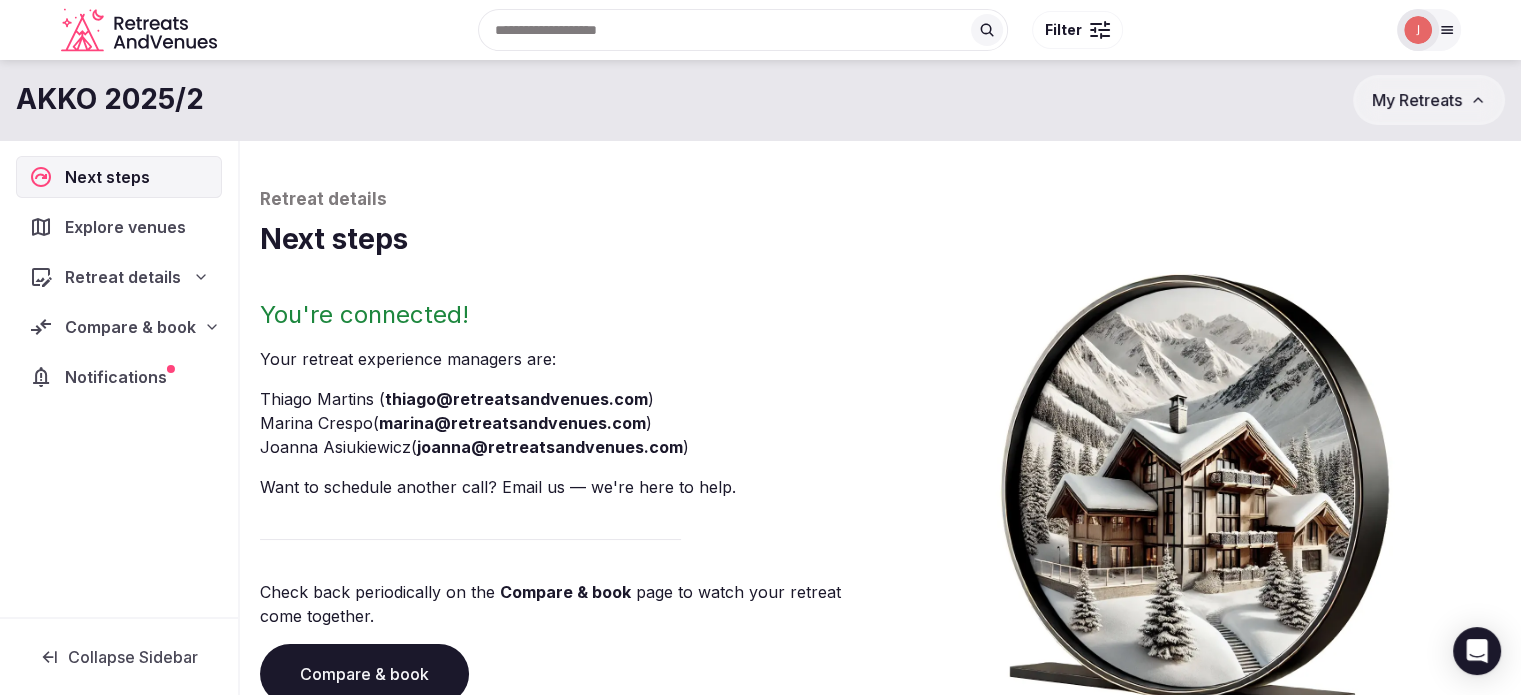 click on "Notifications" at bounding box center (120, 377) 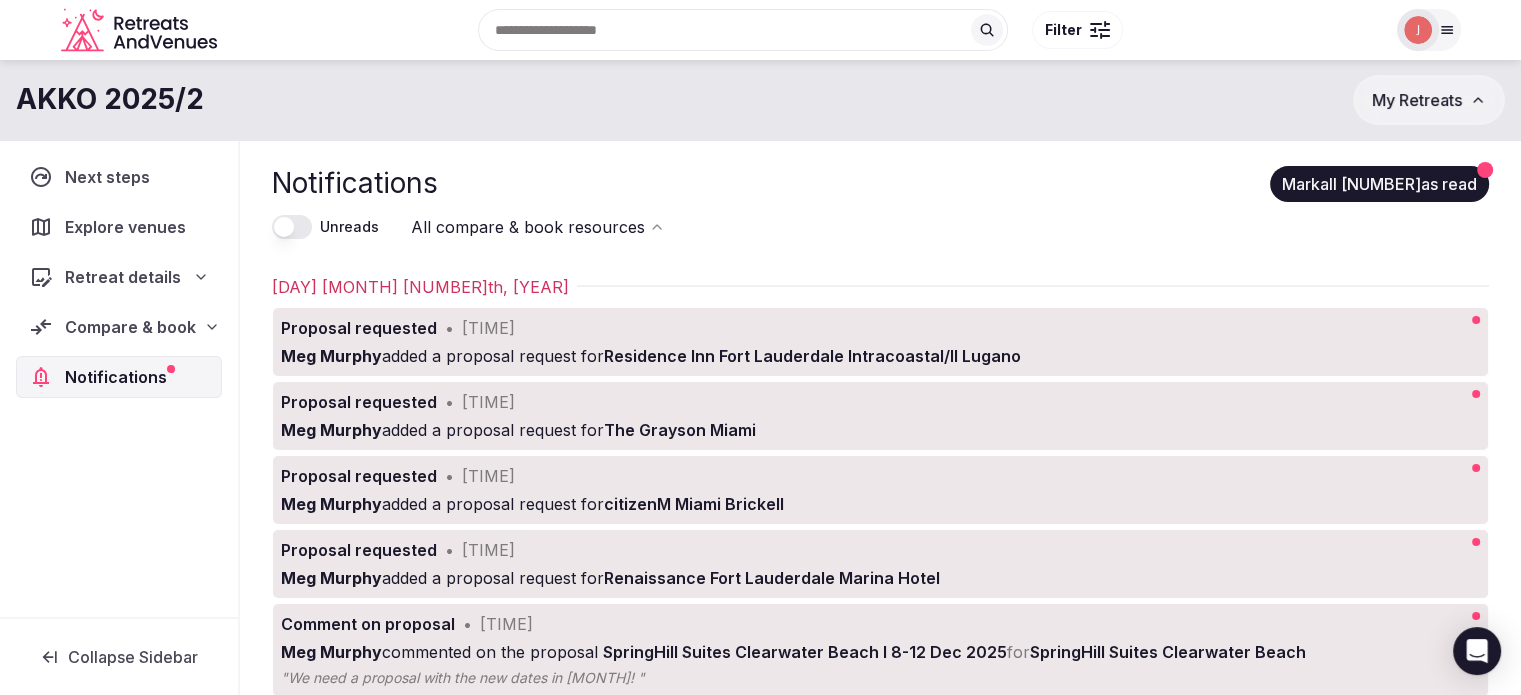 click on "Compare & book" at bounding box center [119, 327] 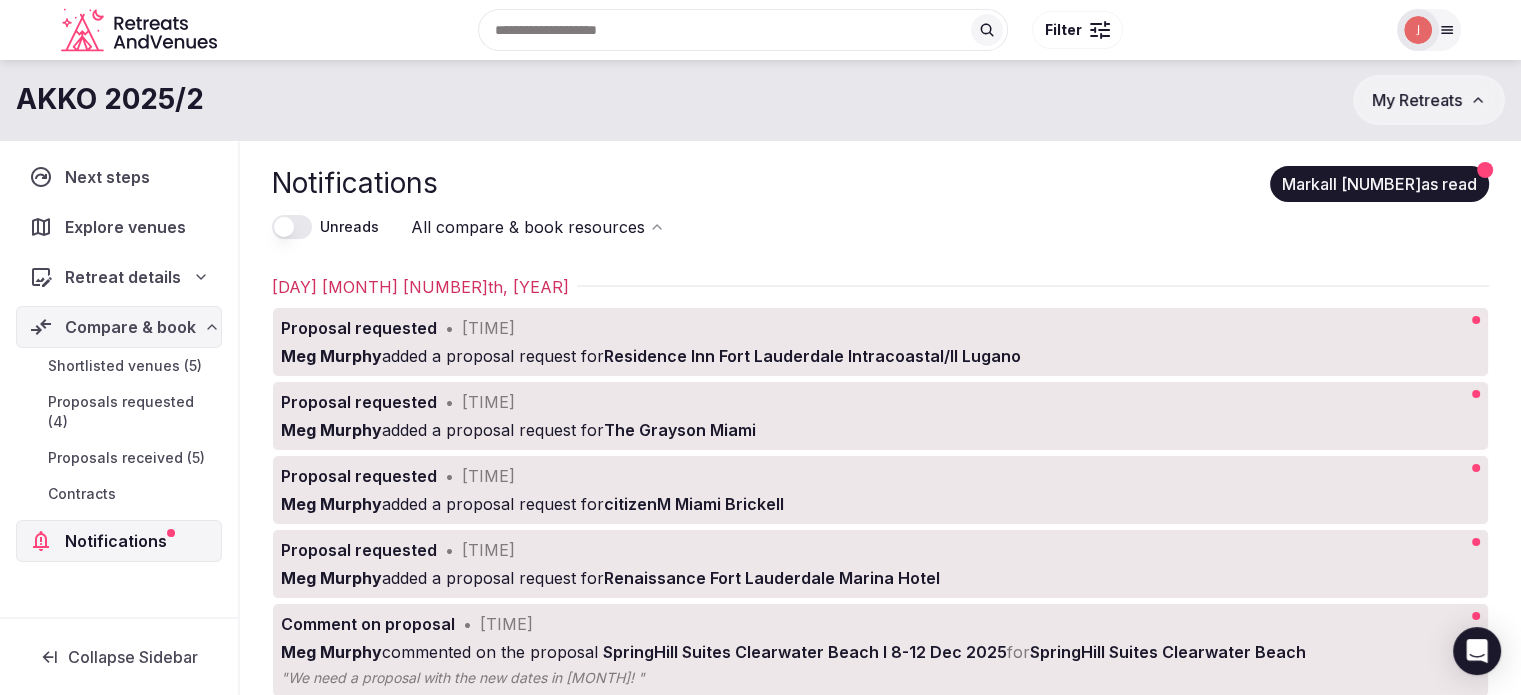 click on "Shortlisted venues ([NUMBER]) Proposals requested ([NUMBER]) Proposals received ([NUMBER]) Contracts" at bounding box center [119, 430] 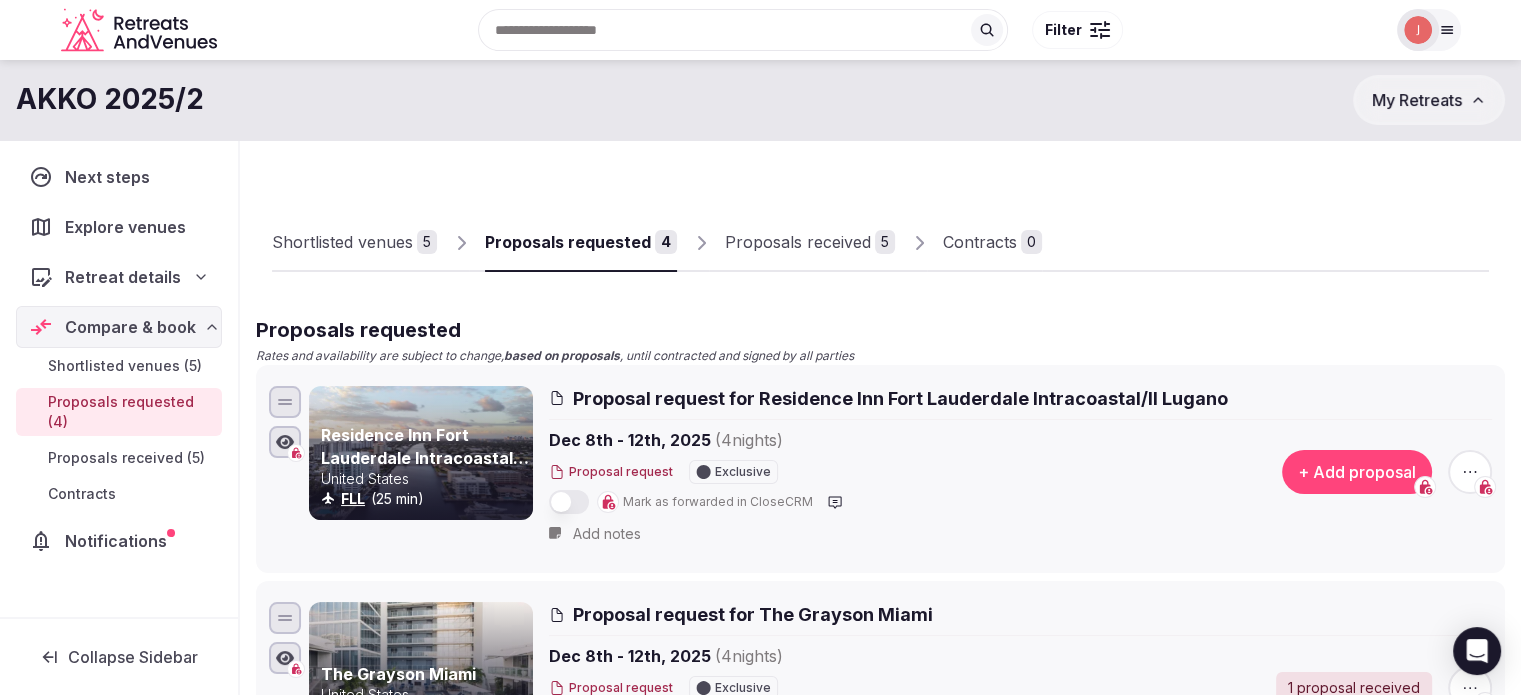 click on "Proposals received" at bounding box center [798, 242] 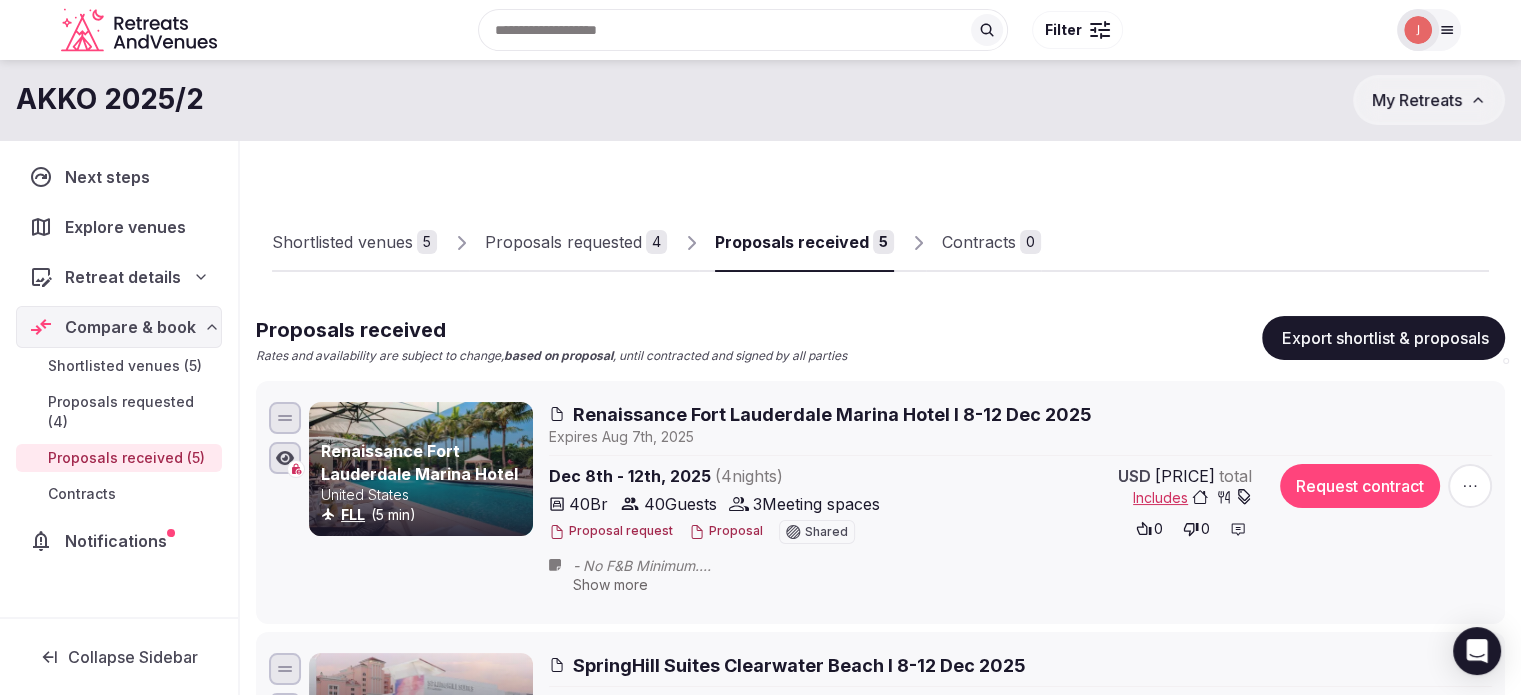 click on "Proposals requested" at bounding box center [563, 242] 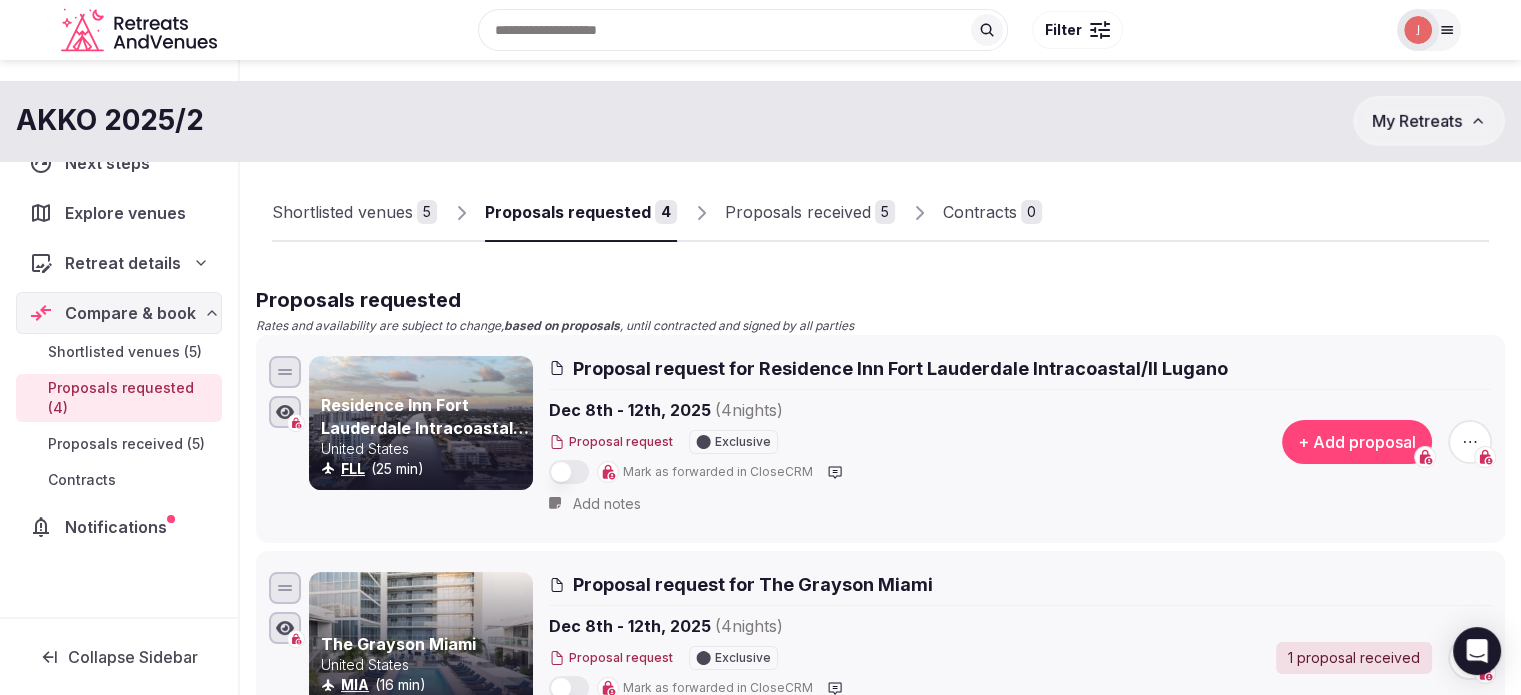 scroll, scrollTop: 0, scrollLeft: 0, axis: both 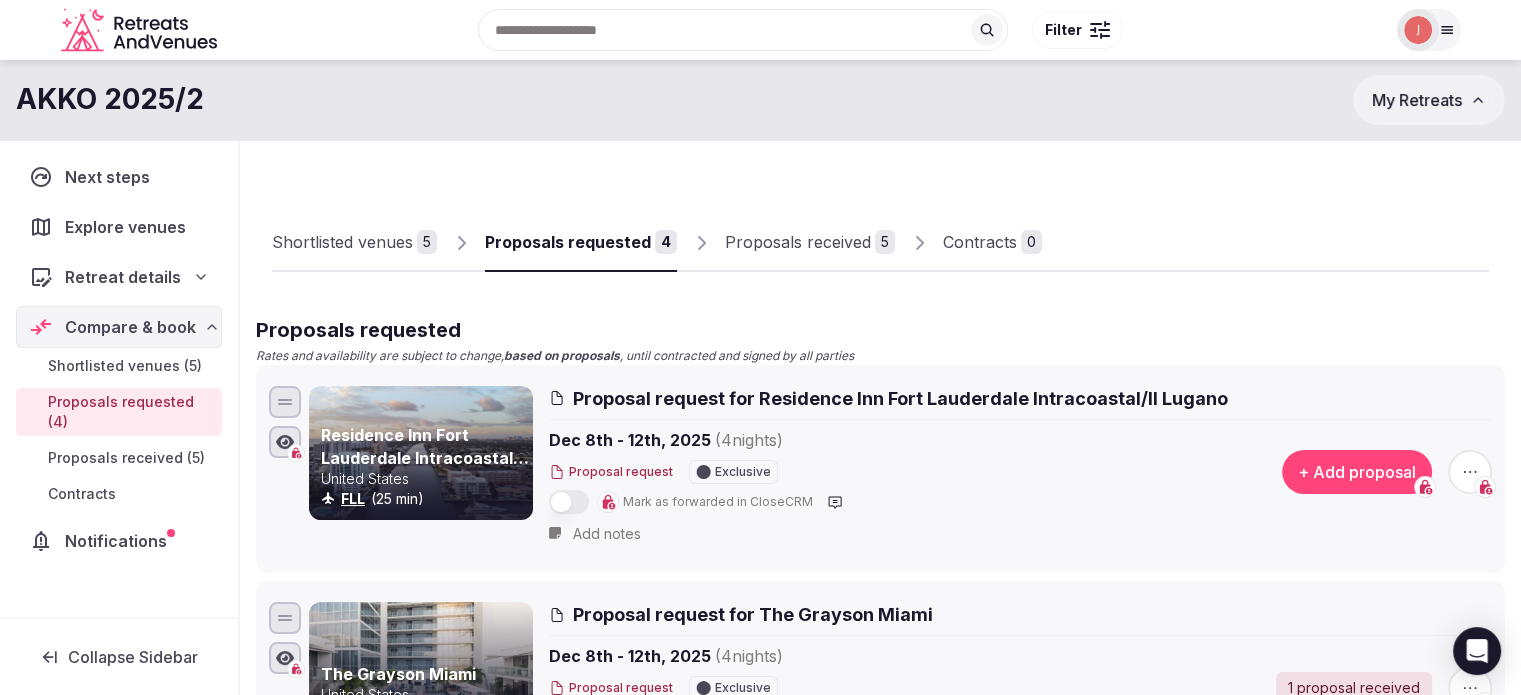 click on "Proposals received 5" at bounding box center (818, 242) 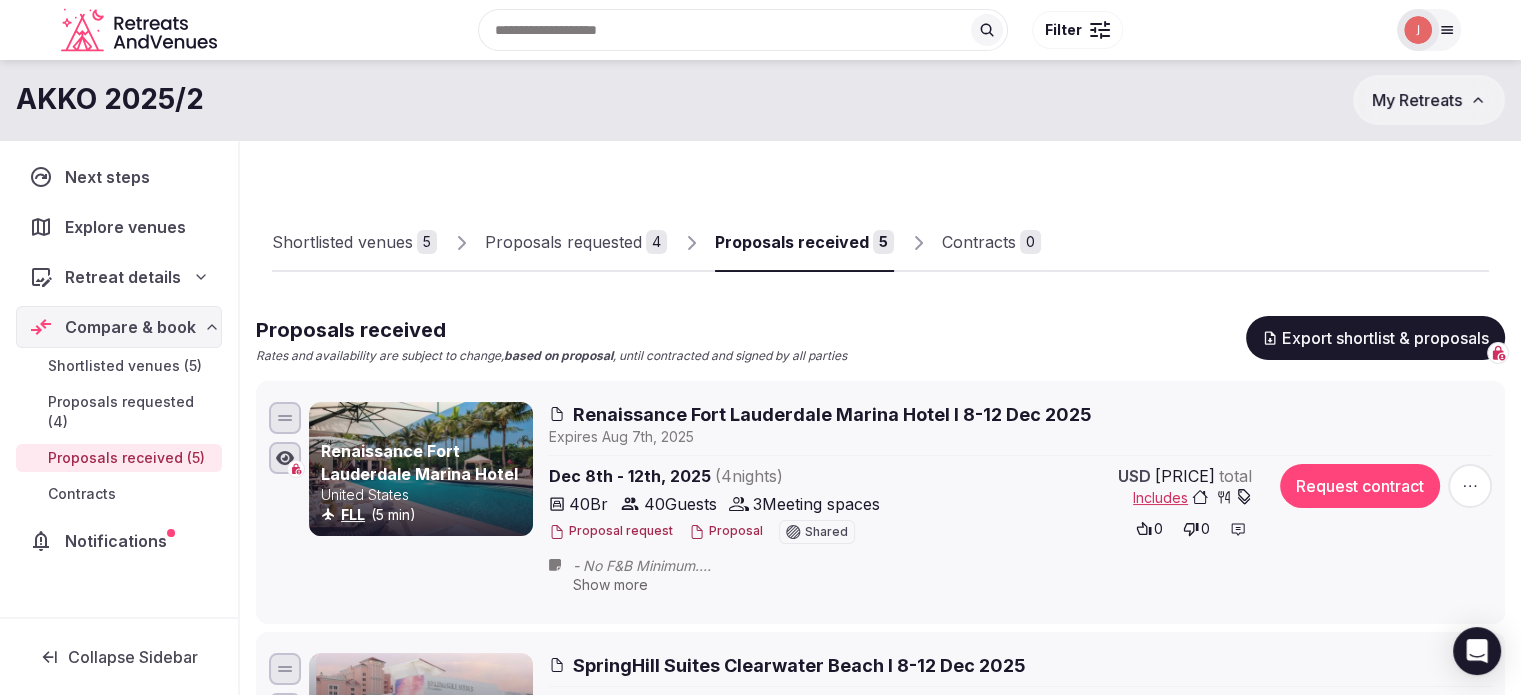 scroll, scrollTop: 0, scrollLeft: 0, axis: both 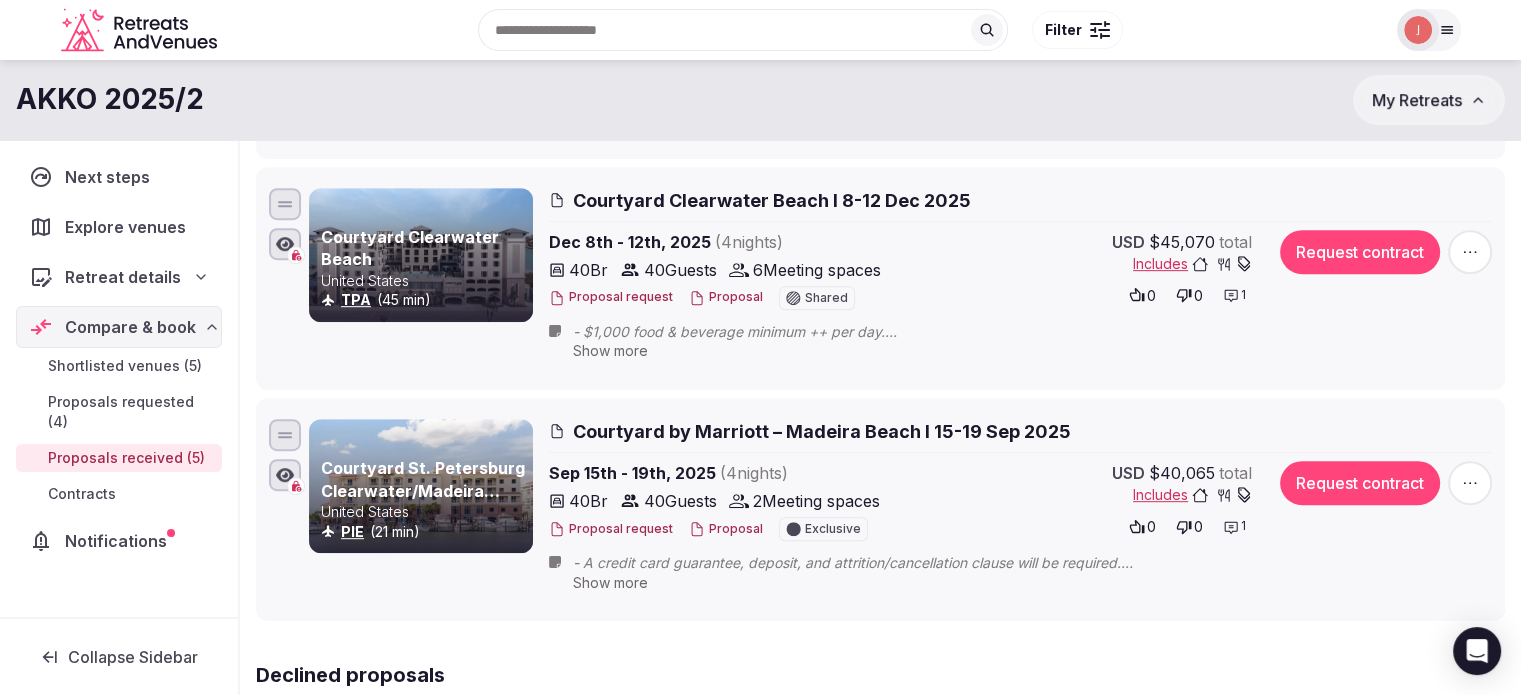click 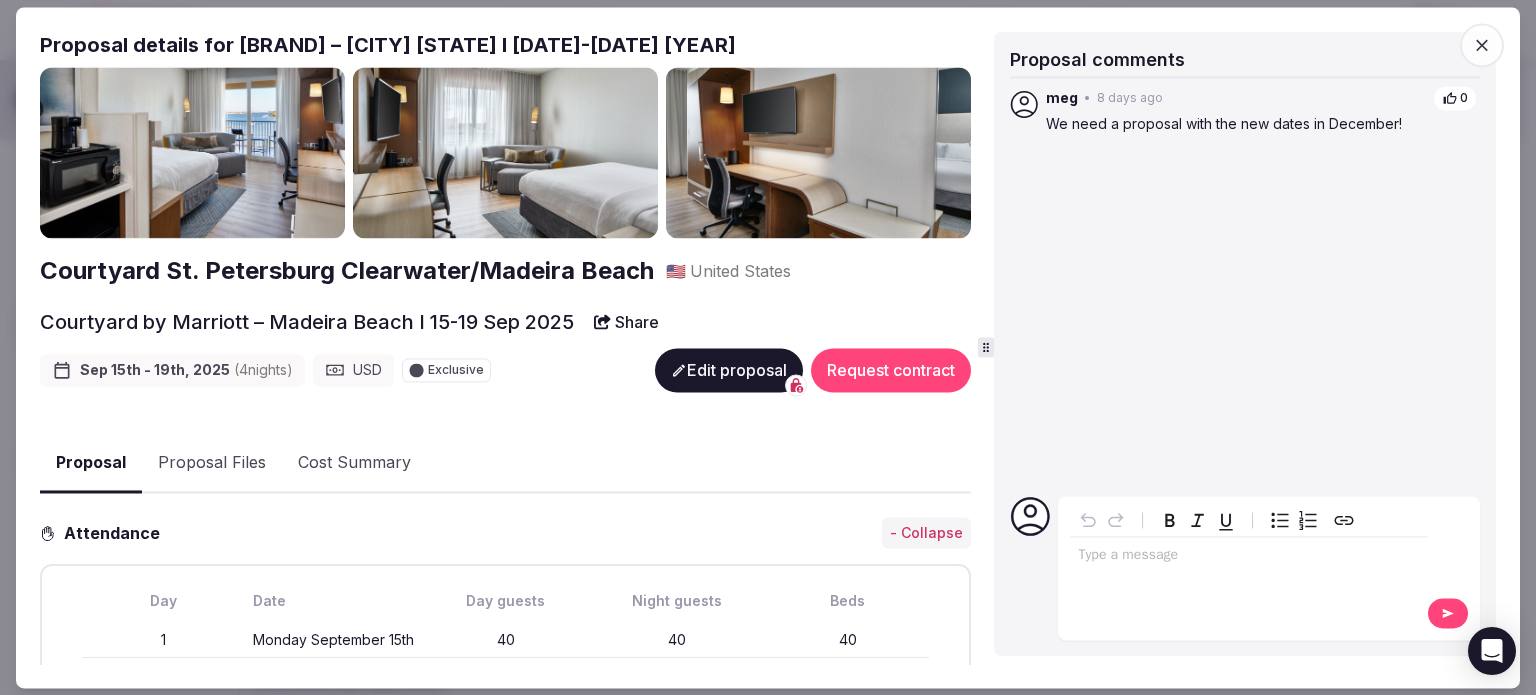 click 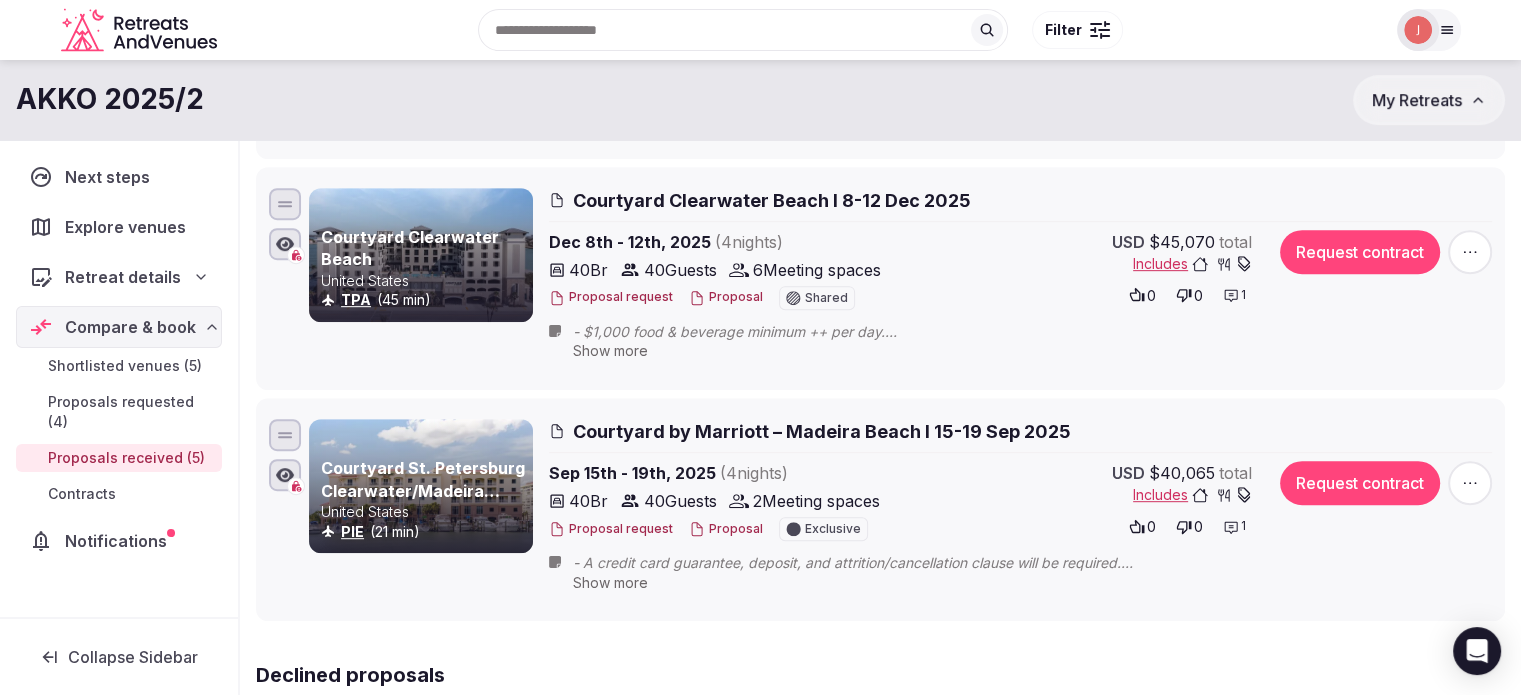 click 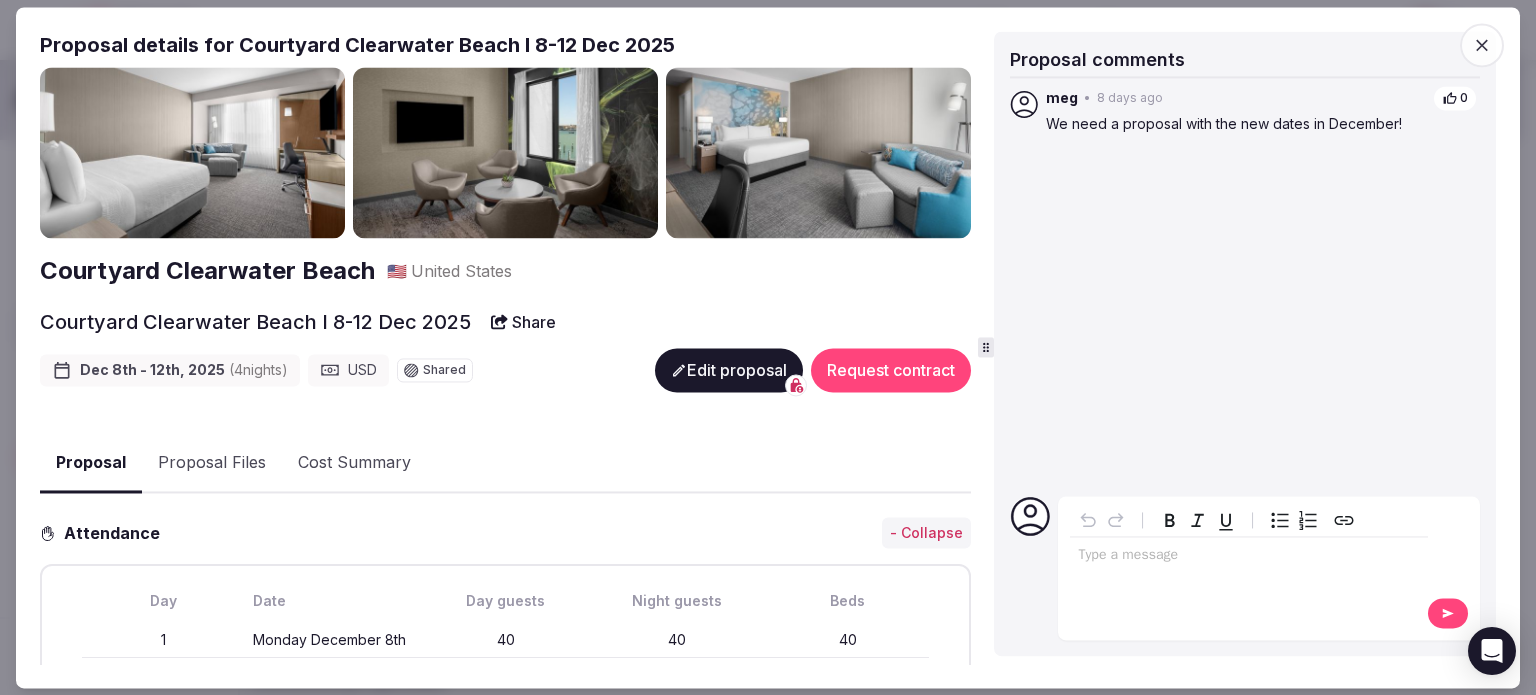 click 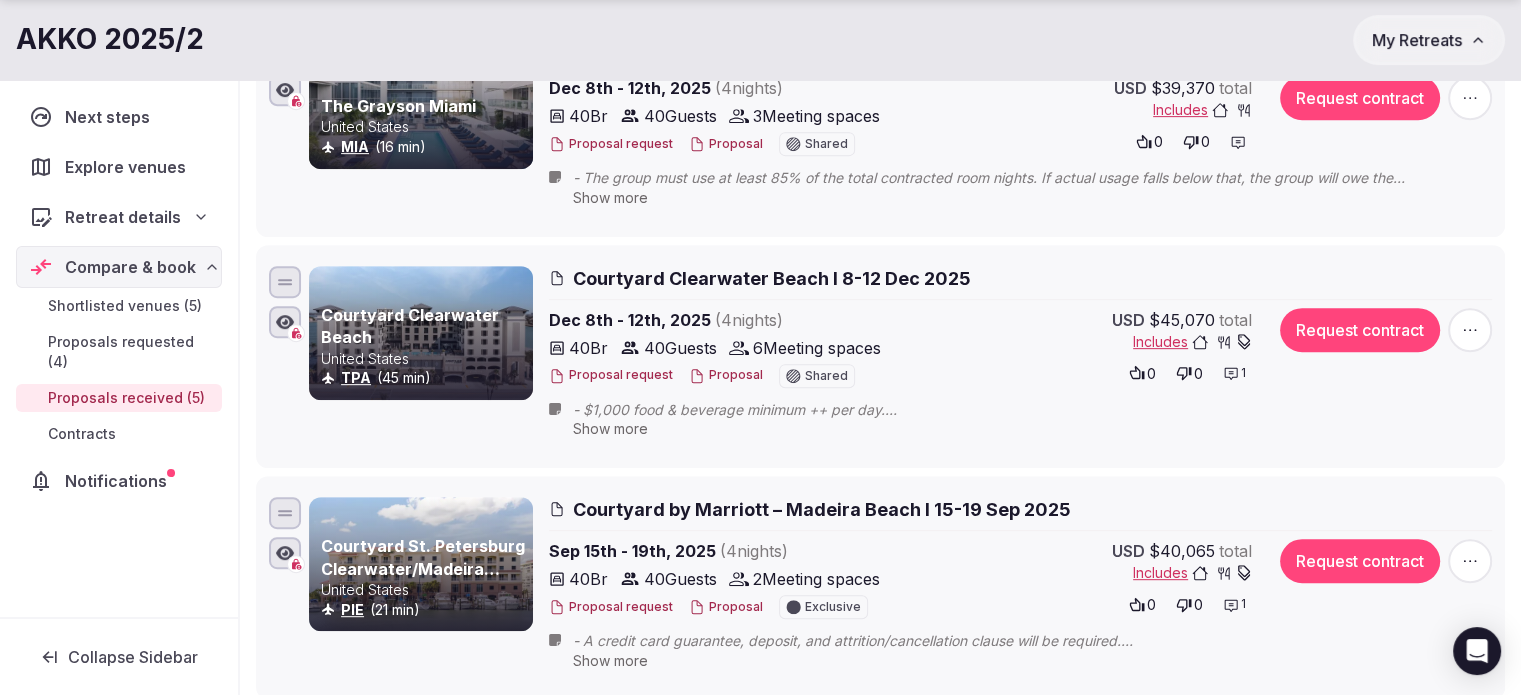 scroll, scrollTop: 928, scrollLeft: 0, axis: vertical 